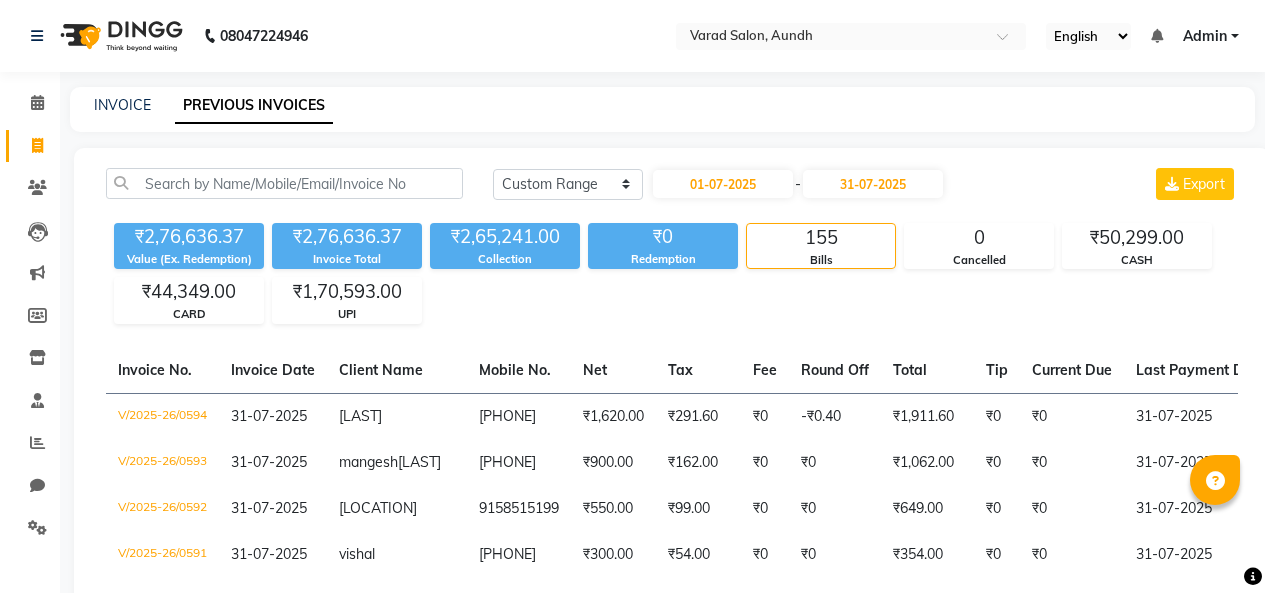 select on "range" 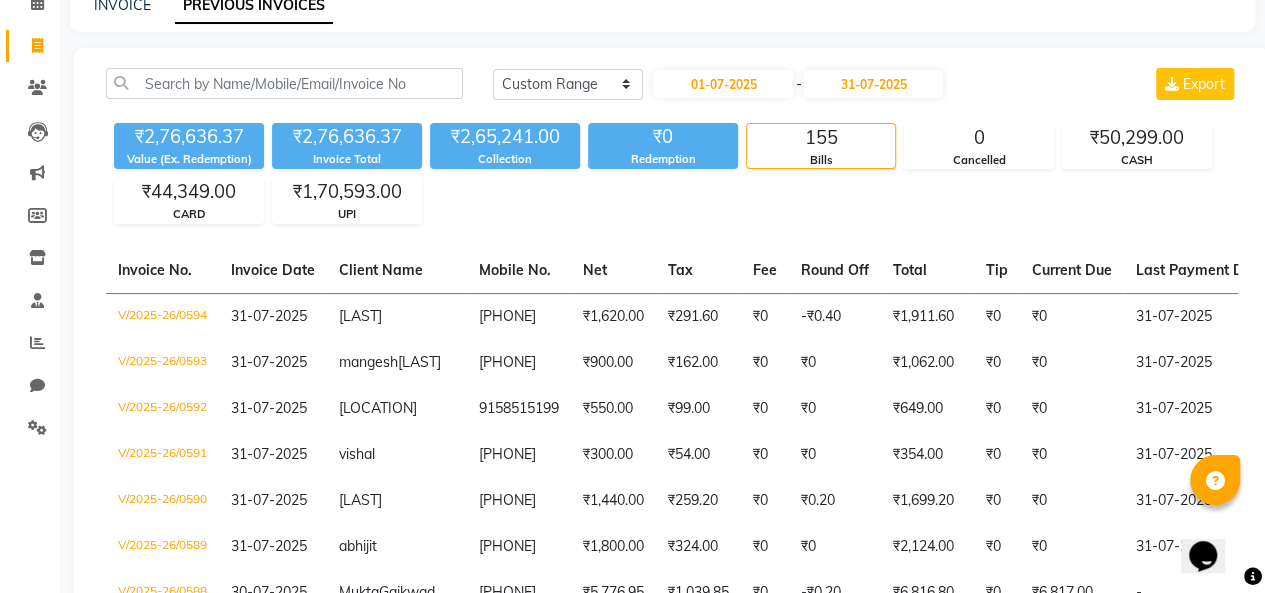 scroll, scrollTop: 0, scrollLeft: 0, axis: both 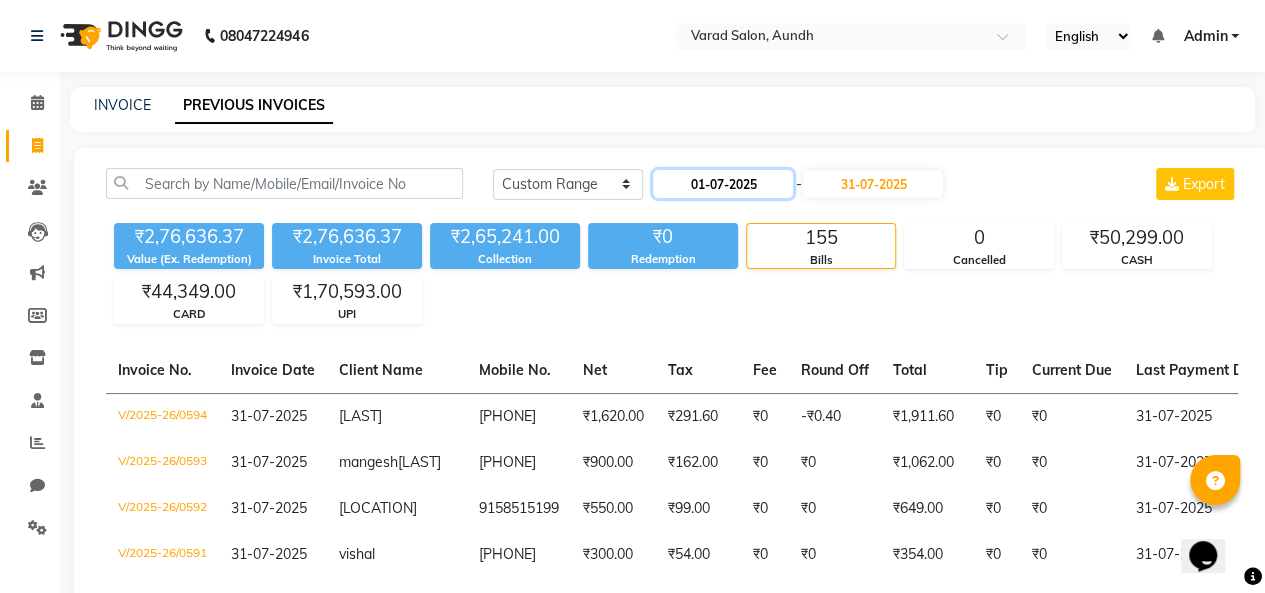 click on "01-07-2025" 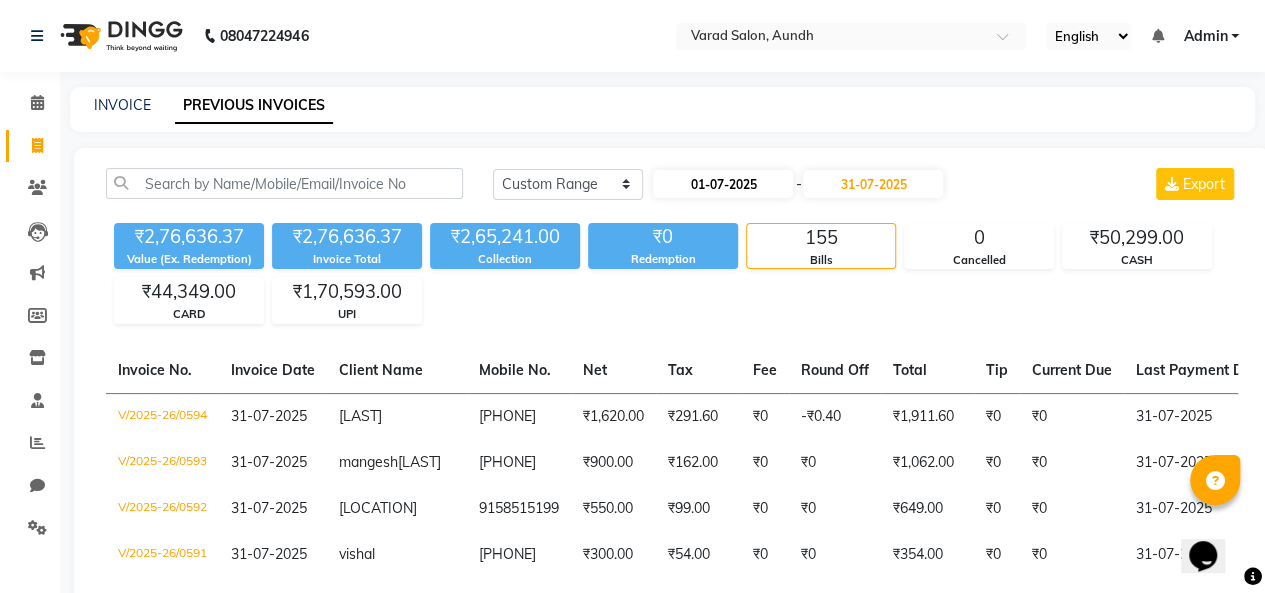 select on "7" 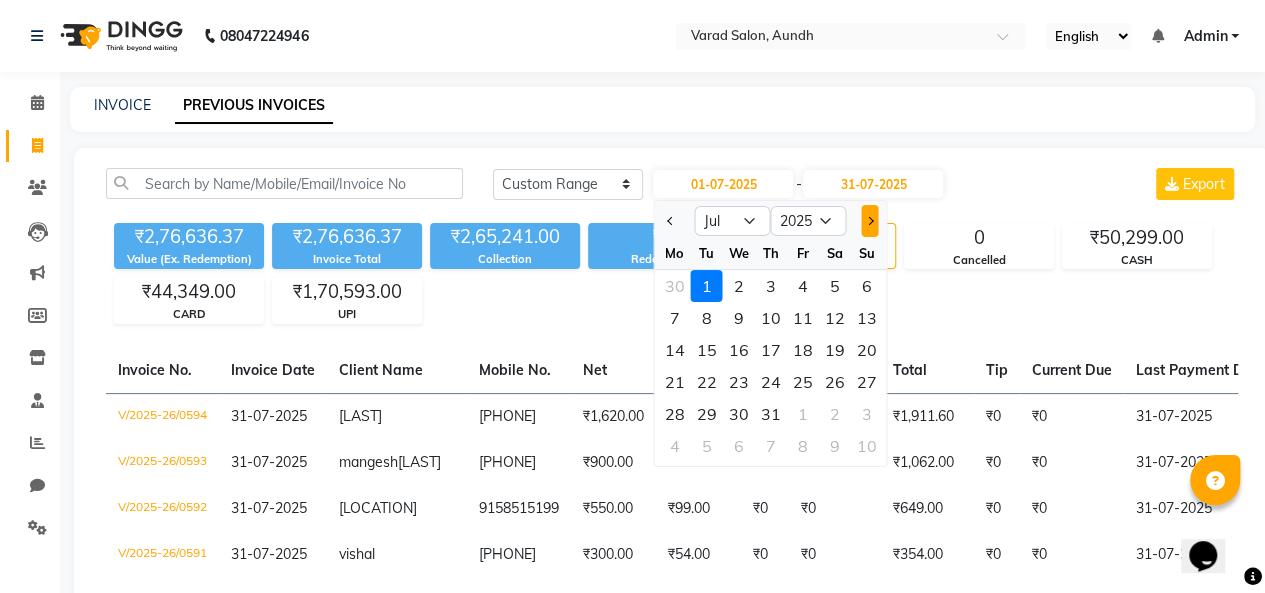 click 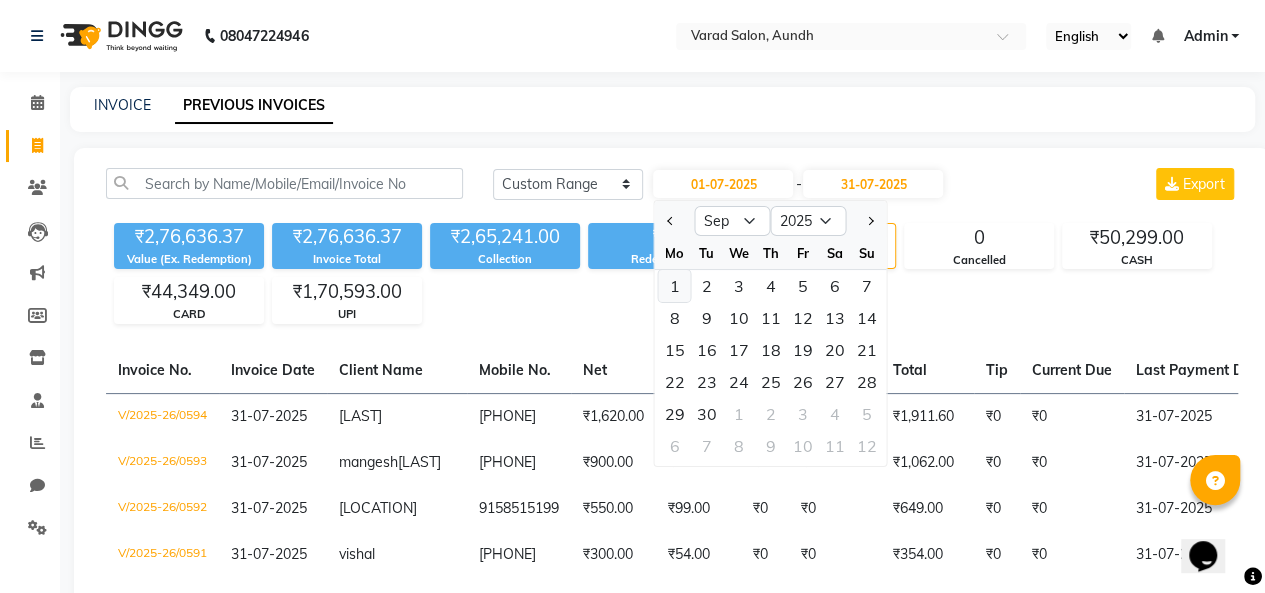 click on "1" 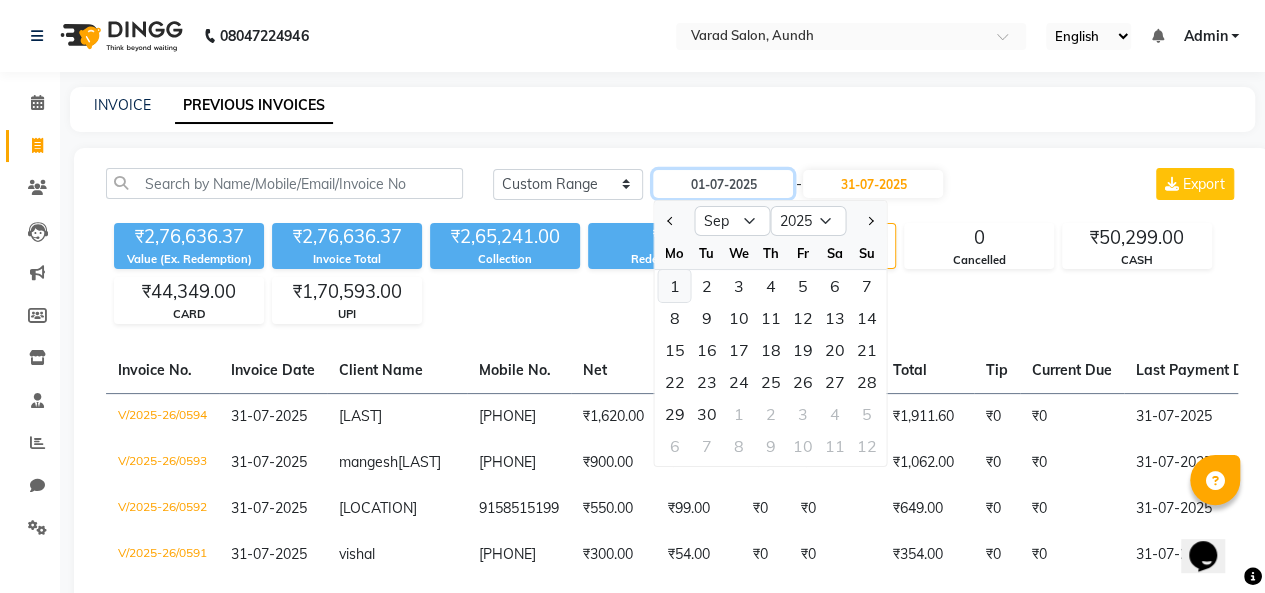type on "01-09-2025" 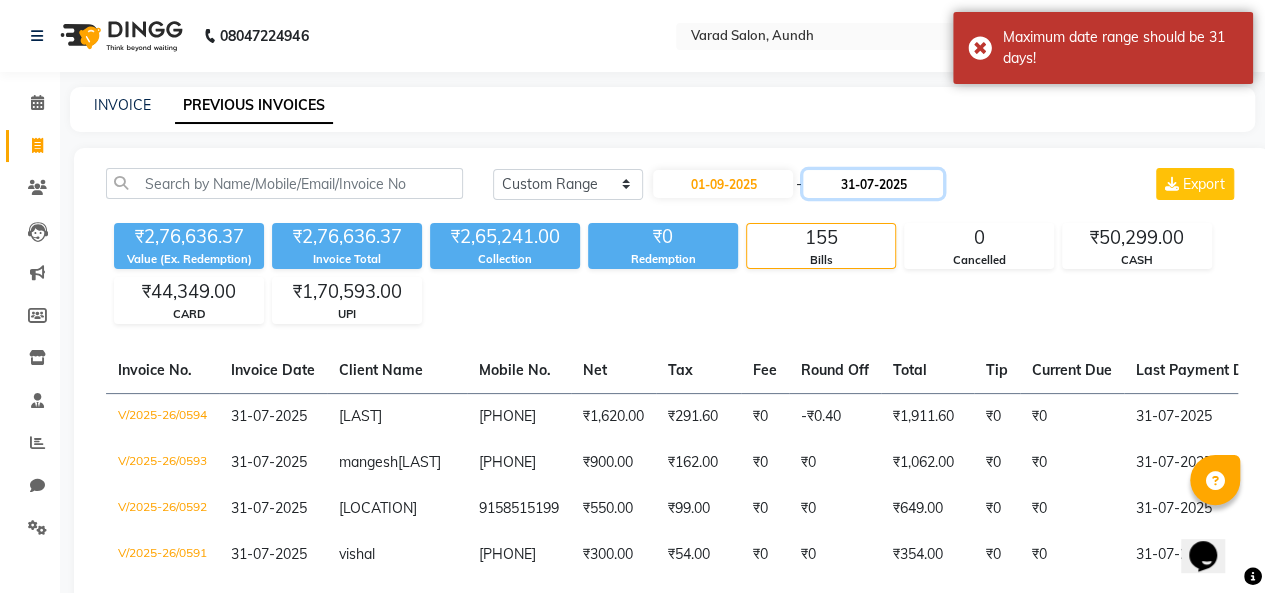 click on "31-07-2025" 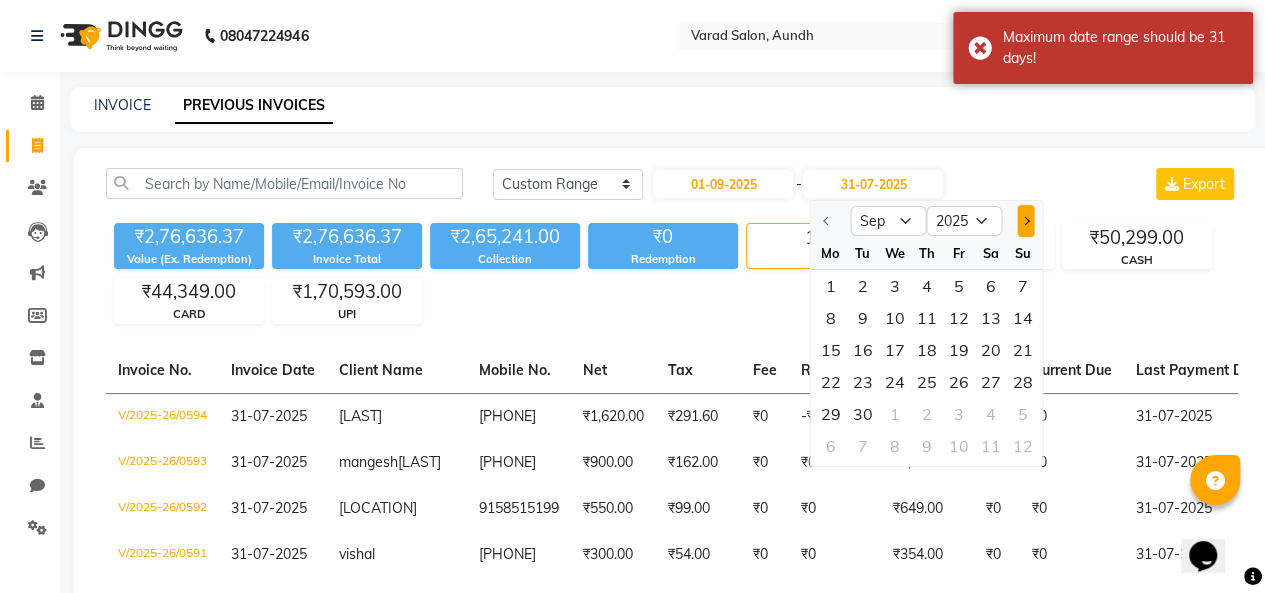 click 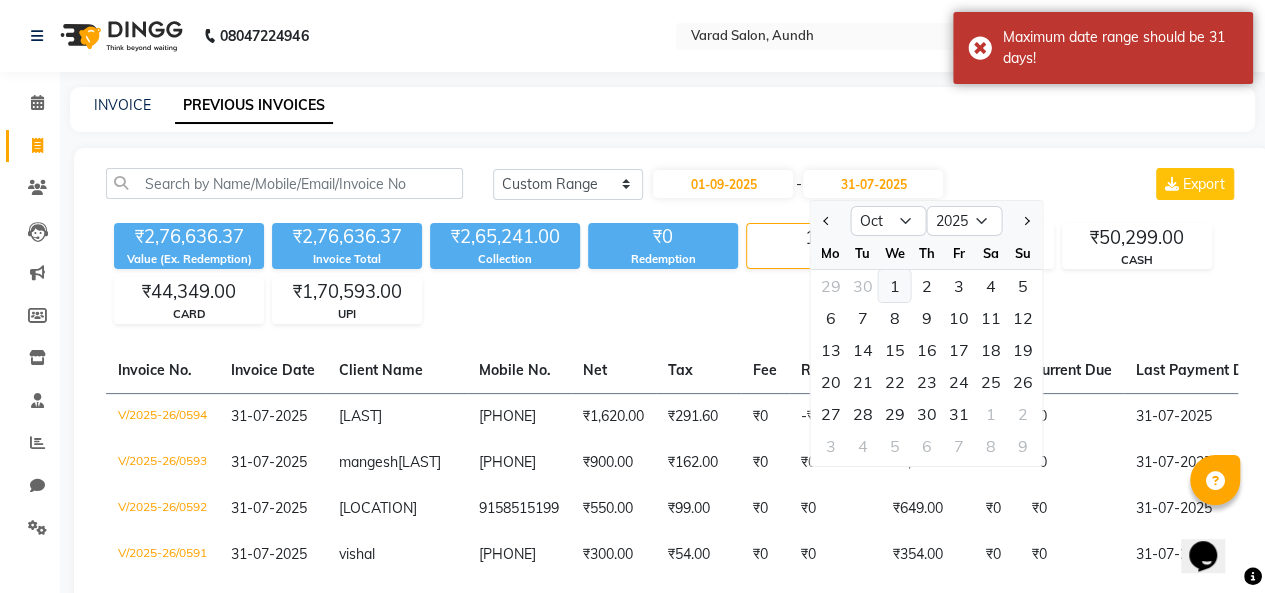 click on "1" 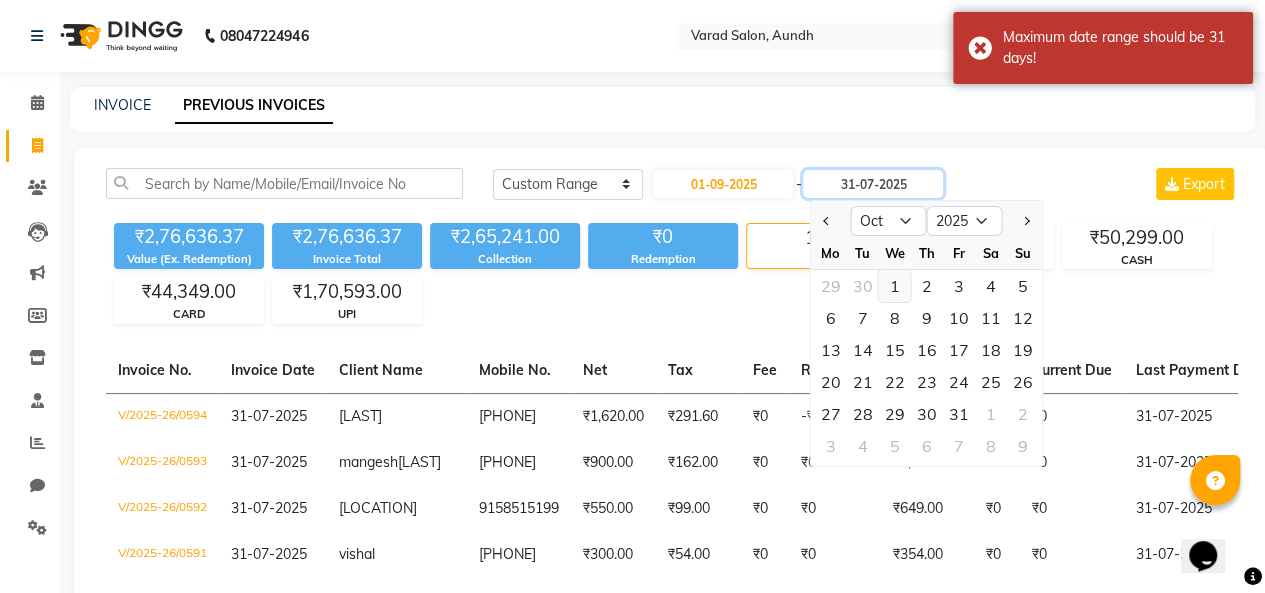 type on "01-10-2025" 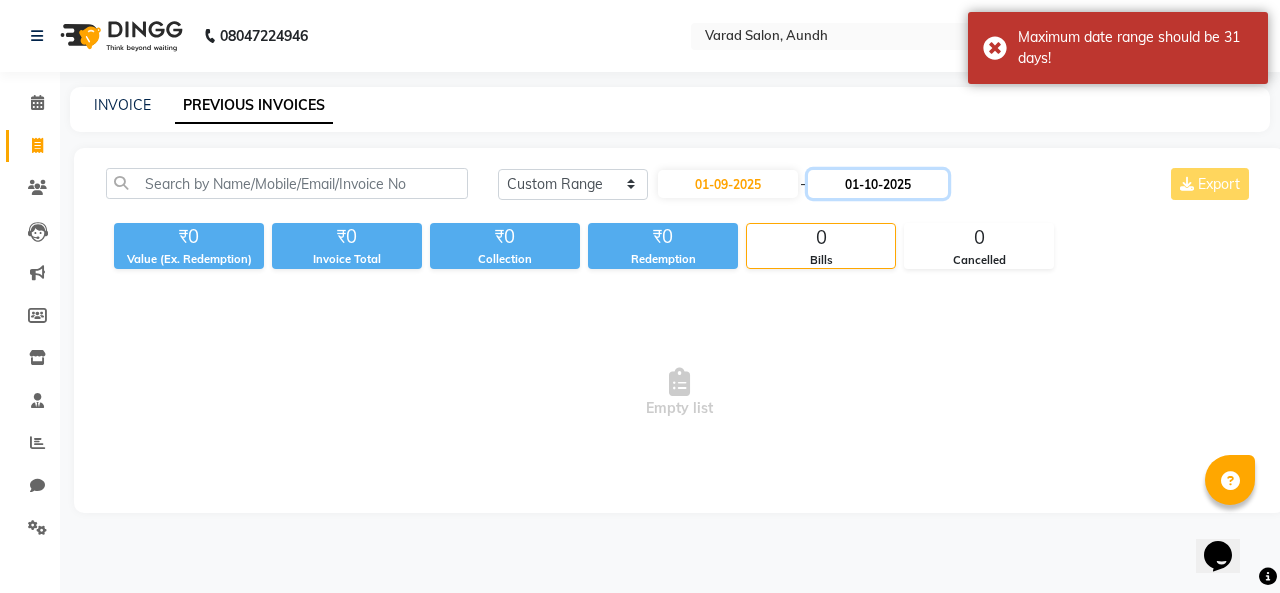 click on "01-10-2025" 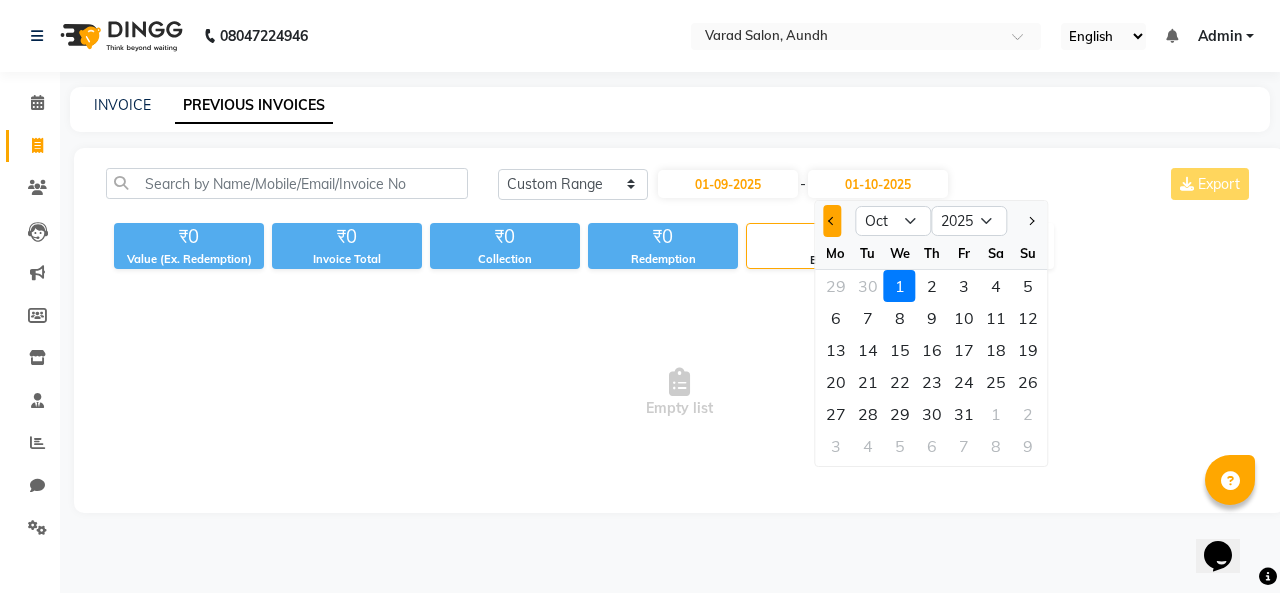 click 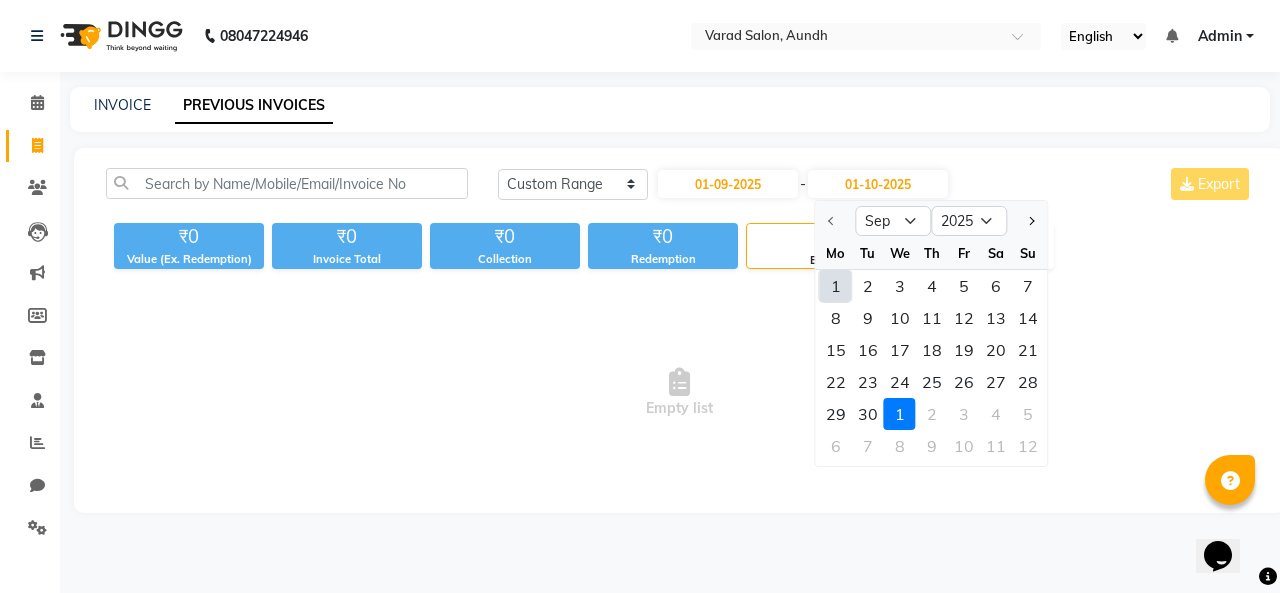 click on "1" 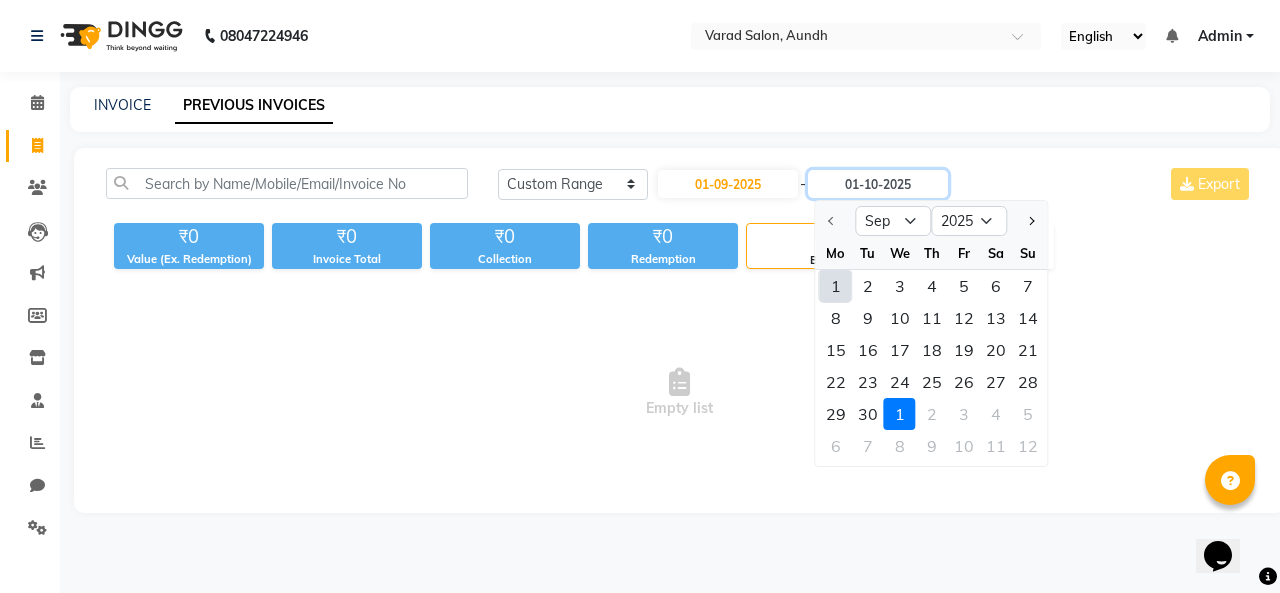 type on "01-09-2025" 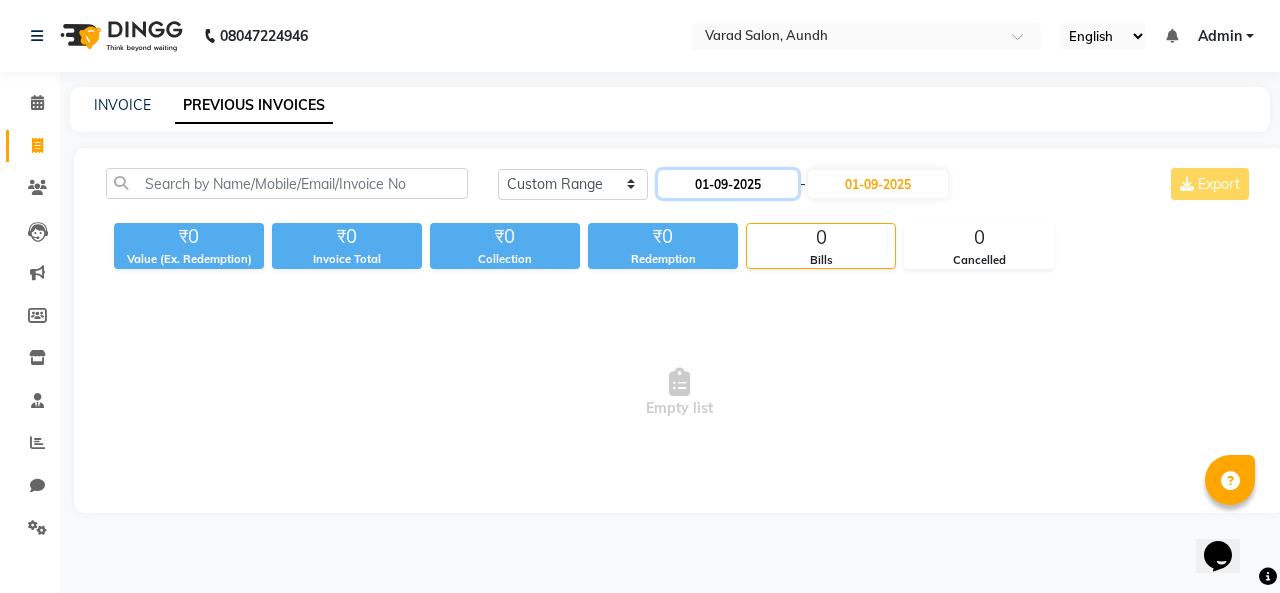 click on "01-09-2025" 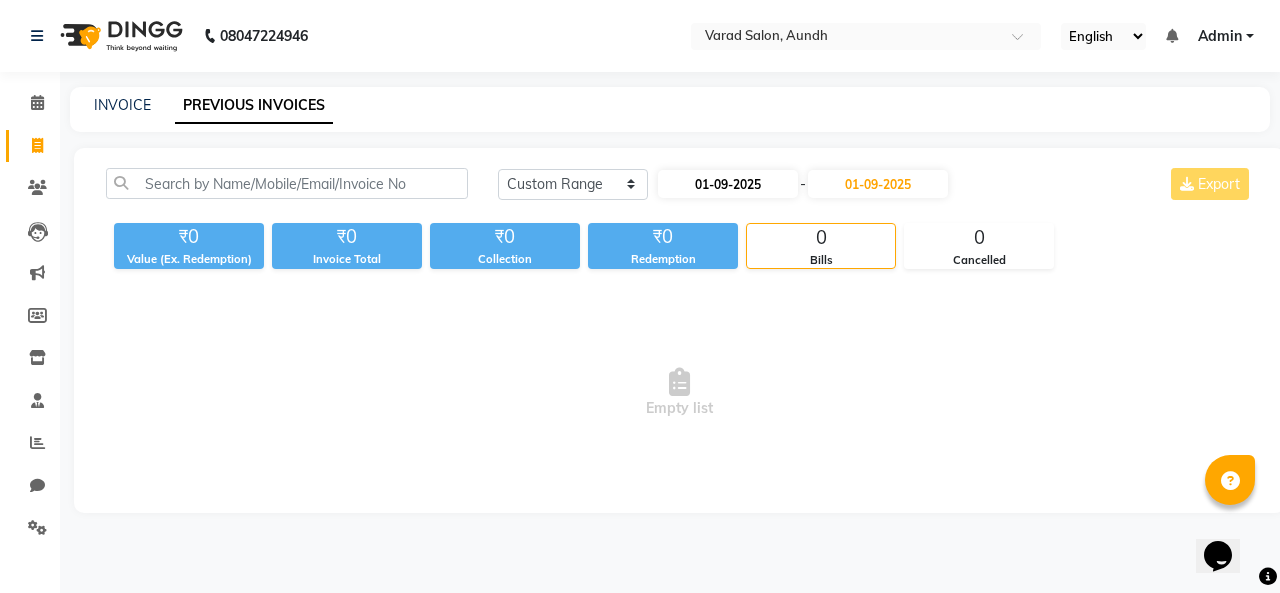 select on "9" 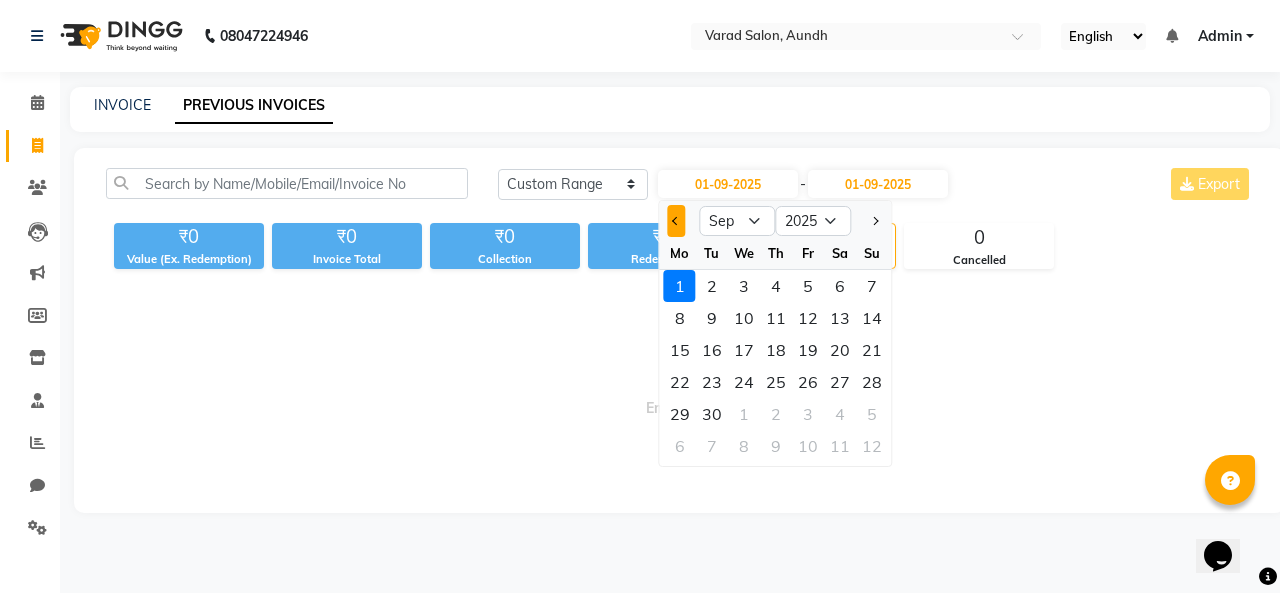 click 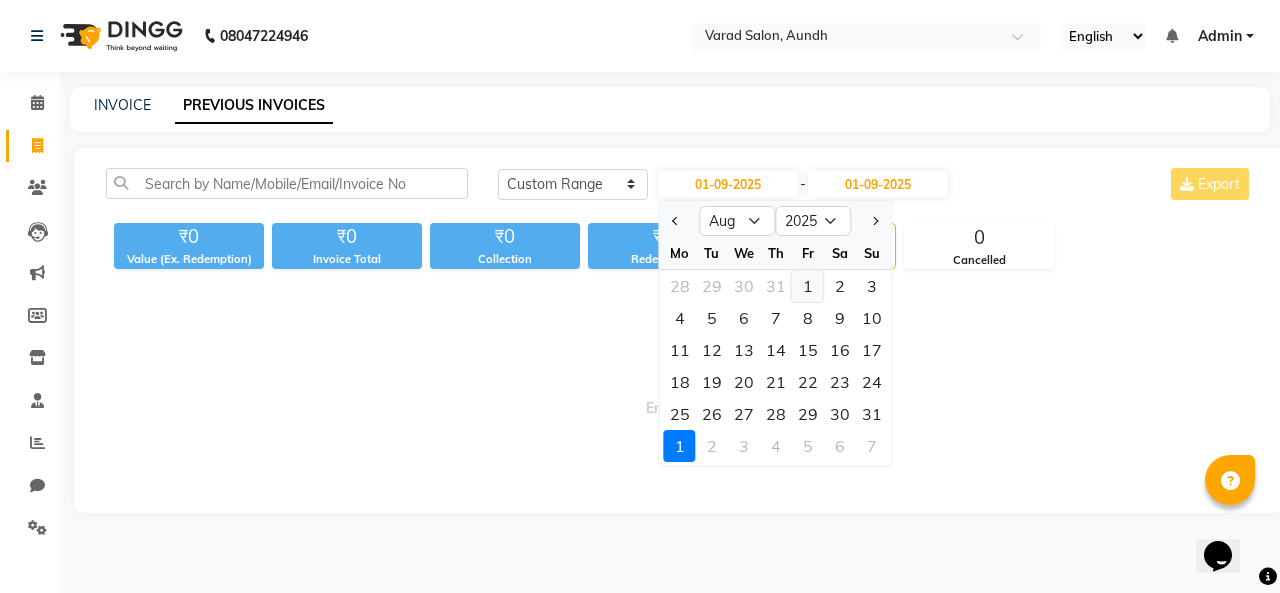 click on "1" 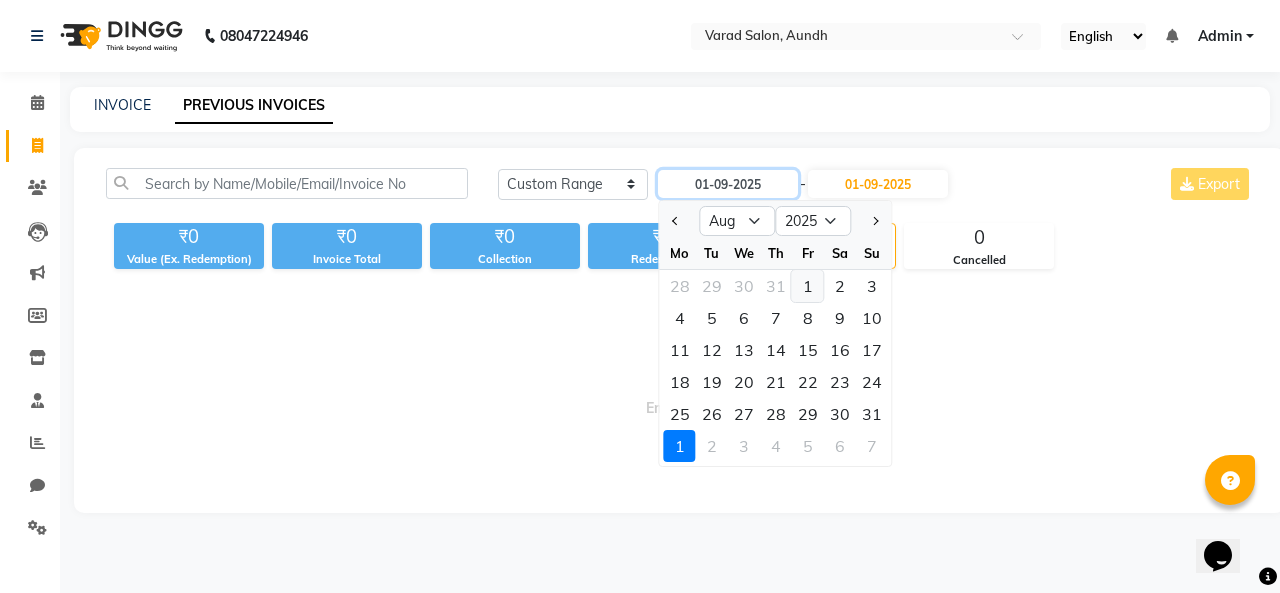 type on "01-08-2025" 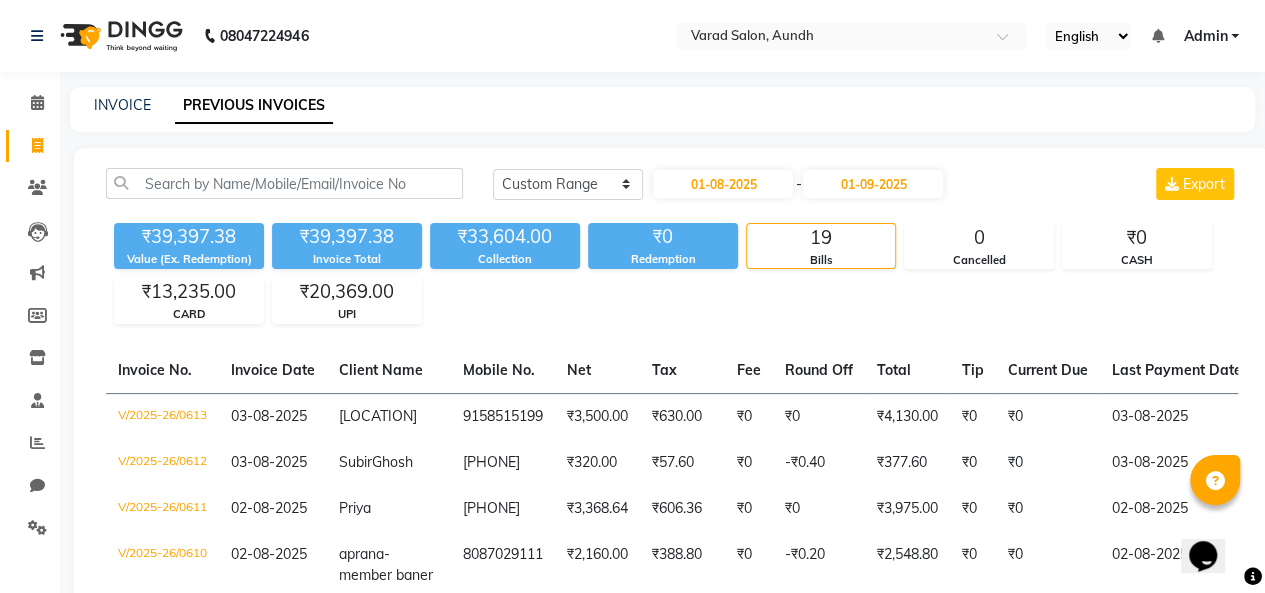 click on "[DATE] - [DATE]" 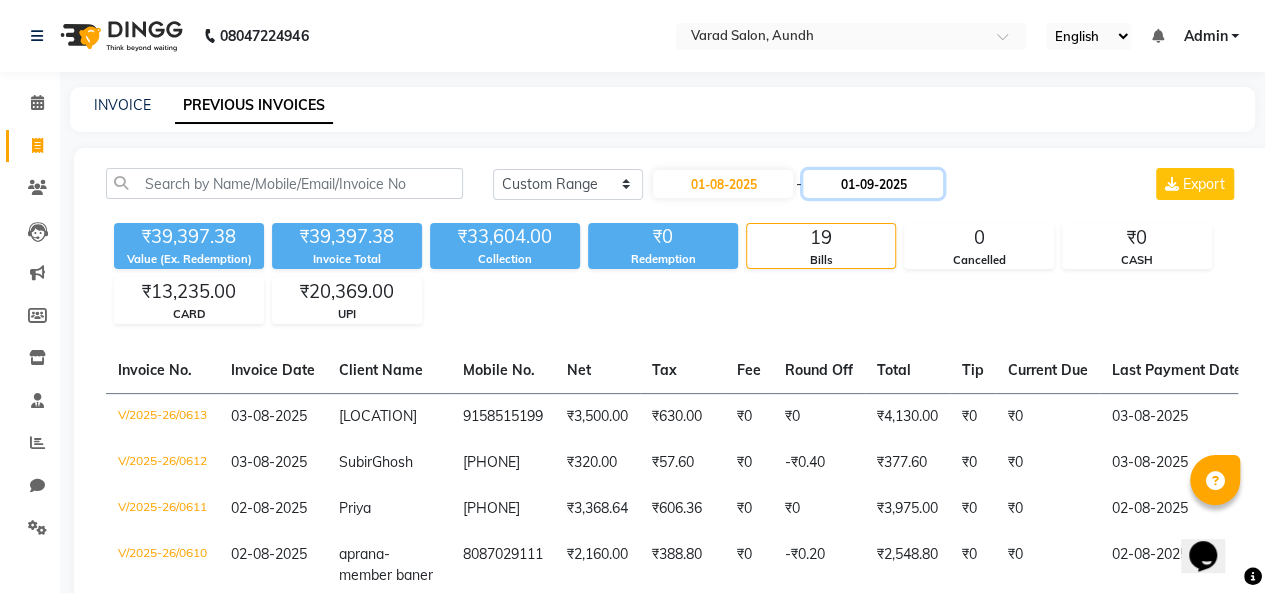 click on "01-09-2025" 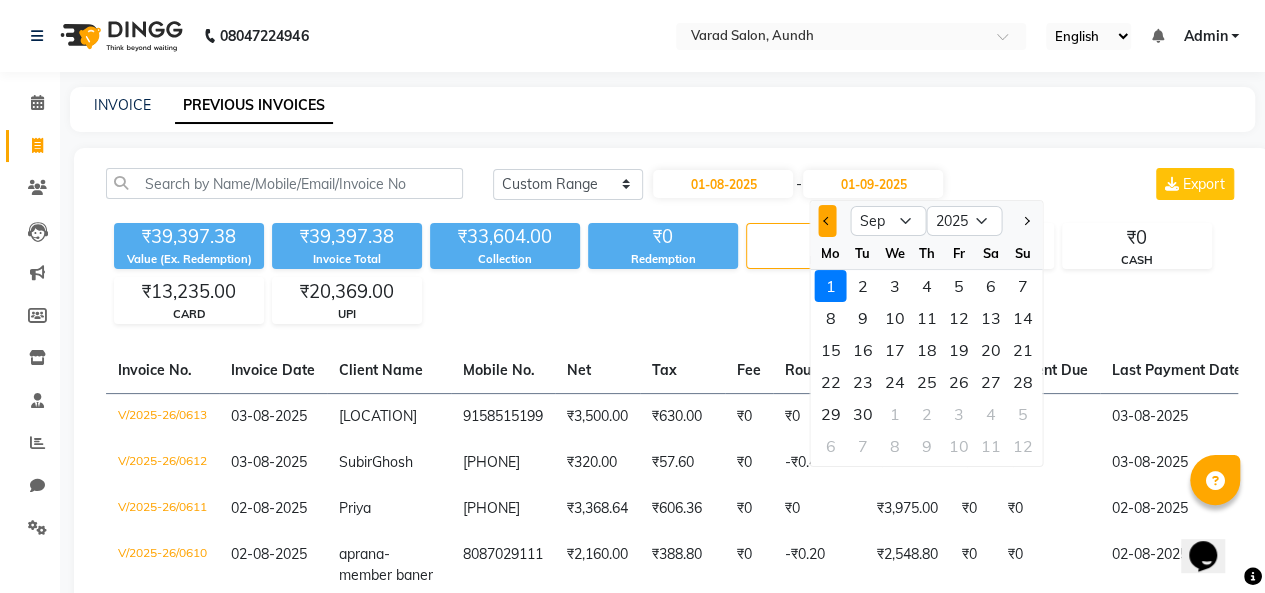 click 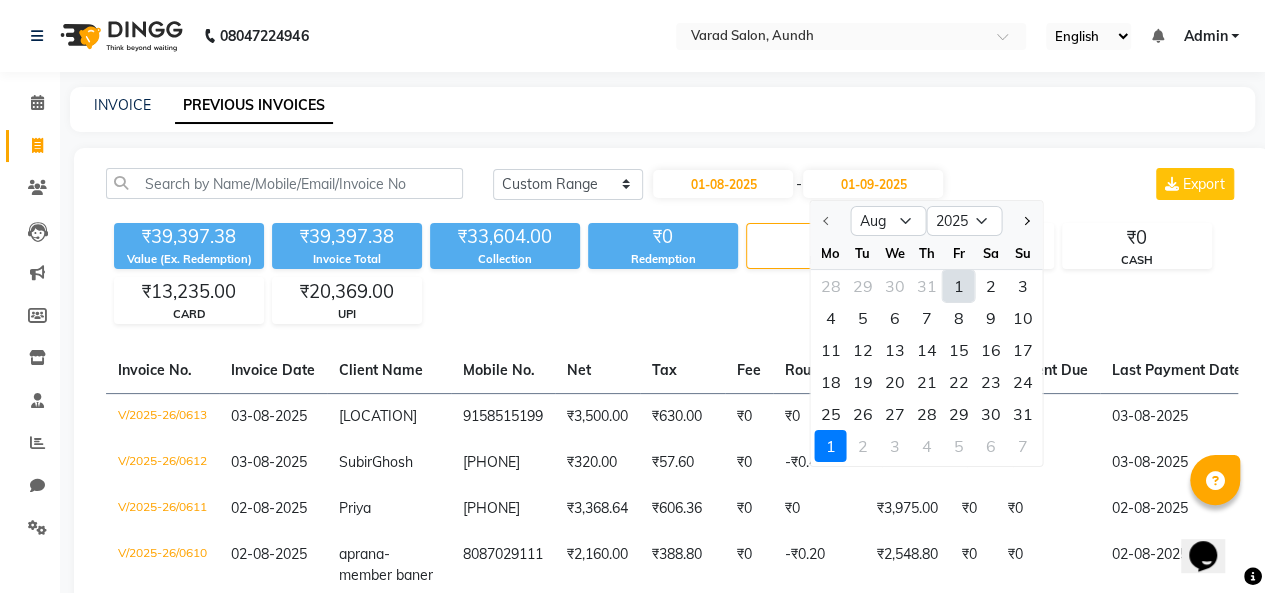 click on "1" 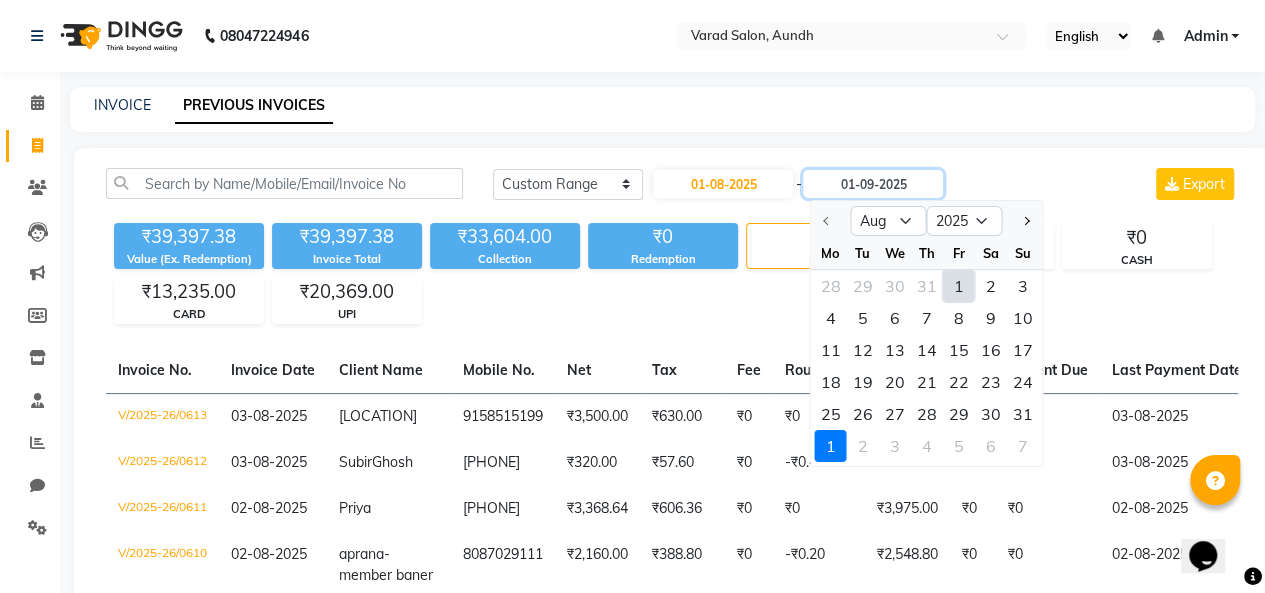 type on "01-08-2025" 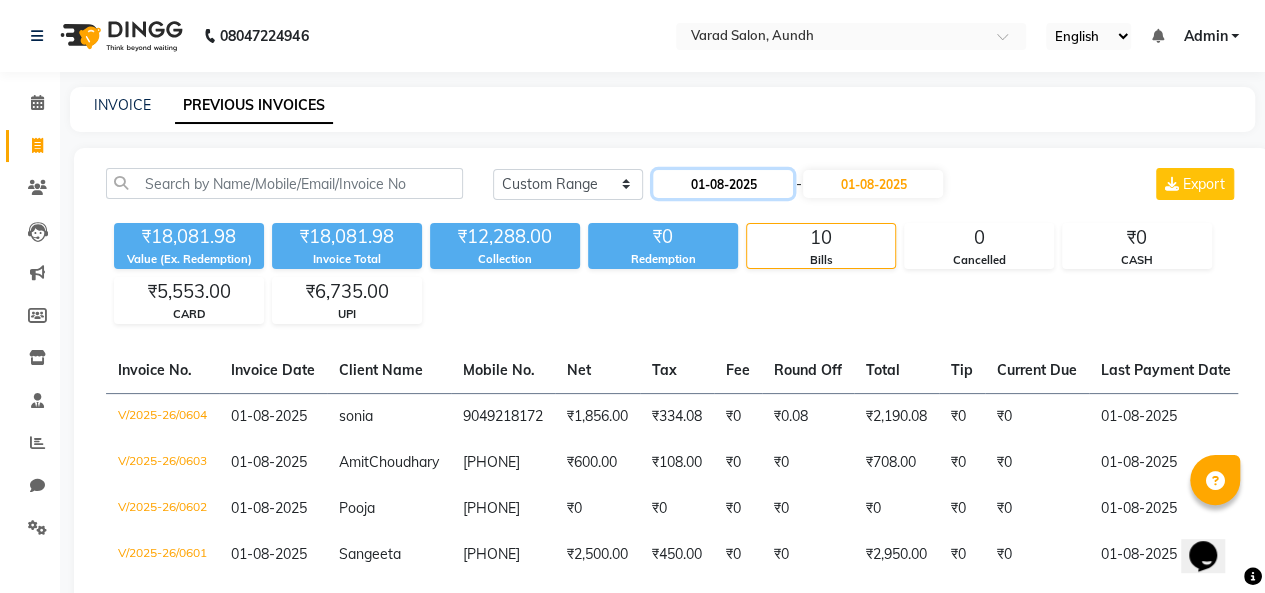 click on "01-08-2025" 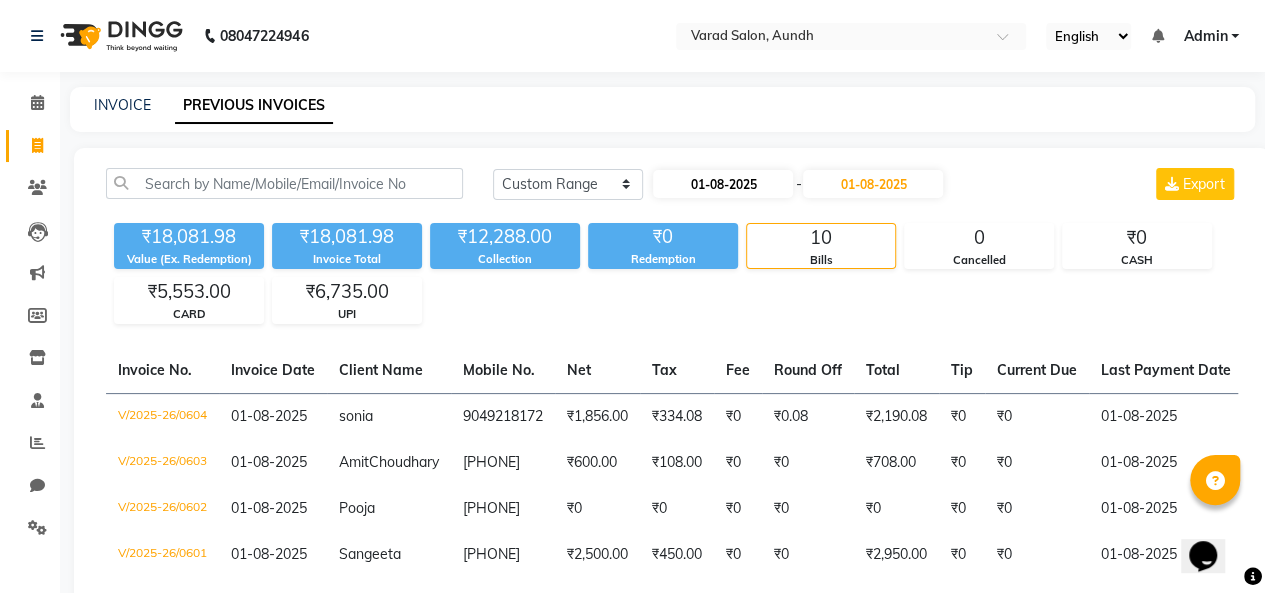 select on "8" 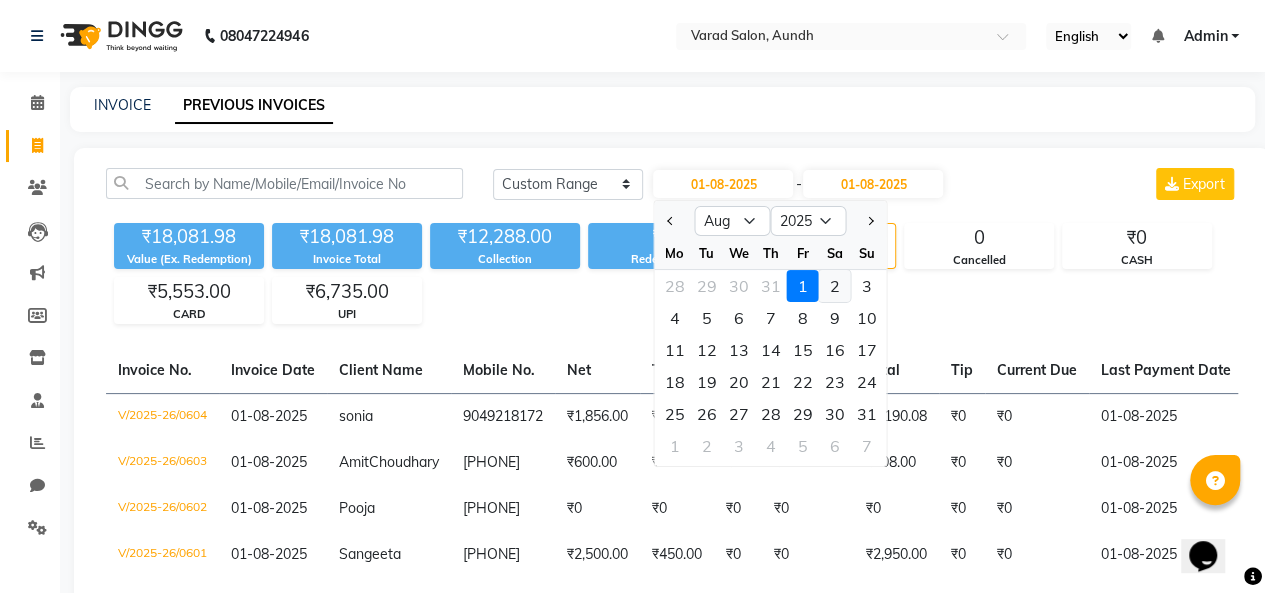 click on "2" 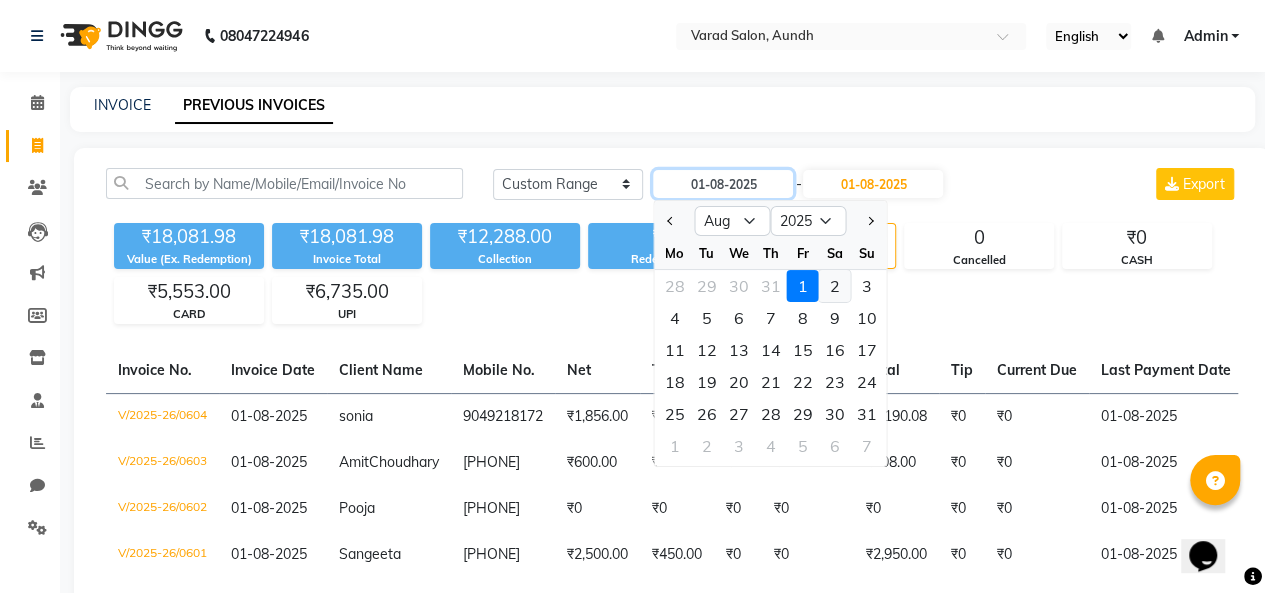 type on "02-08-2025" 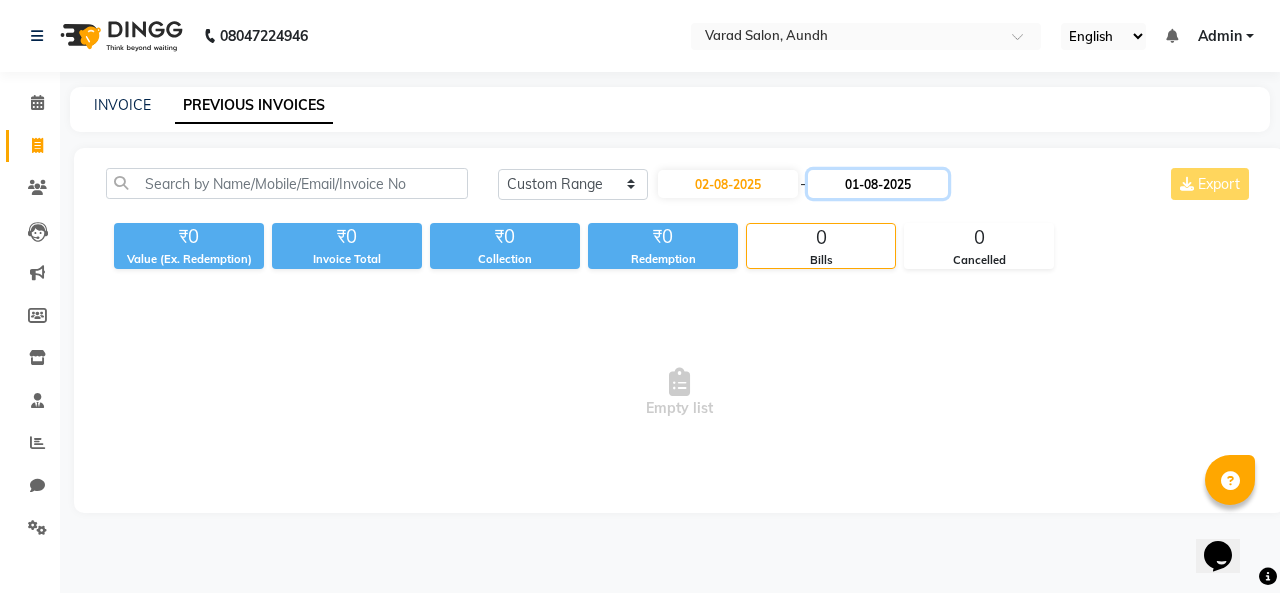 click on "01-08-2025" 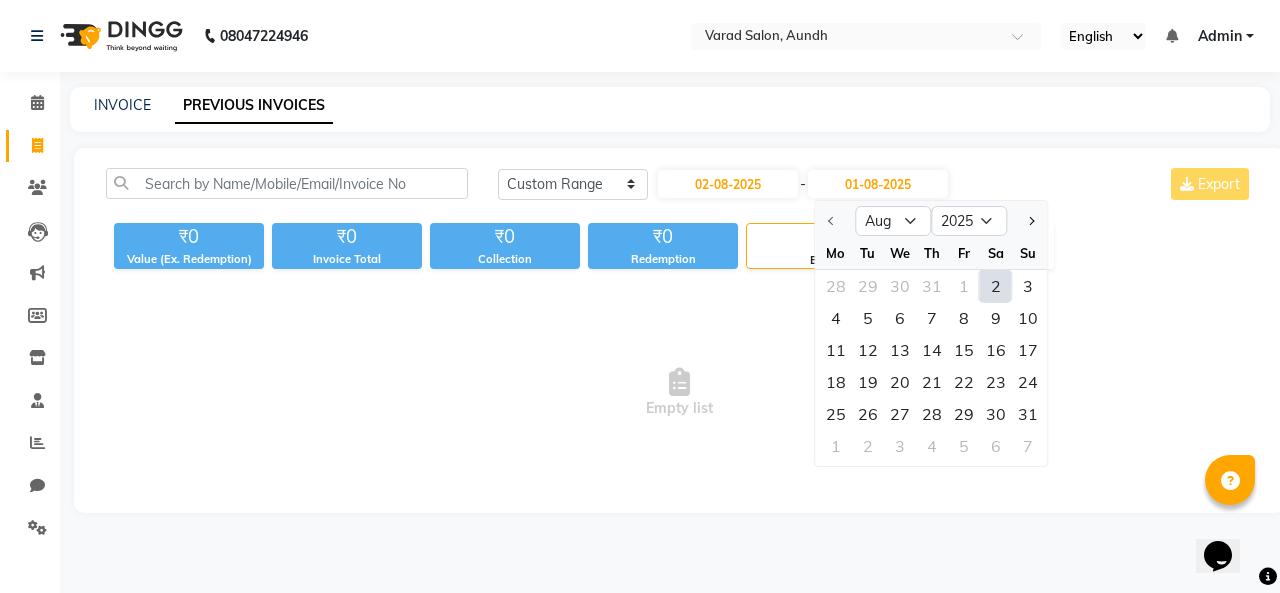 click on "2" 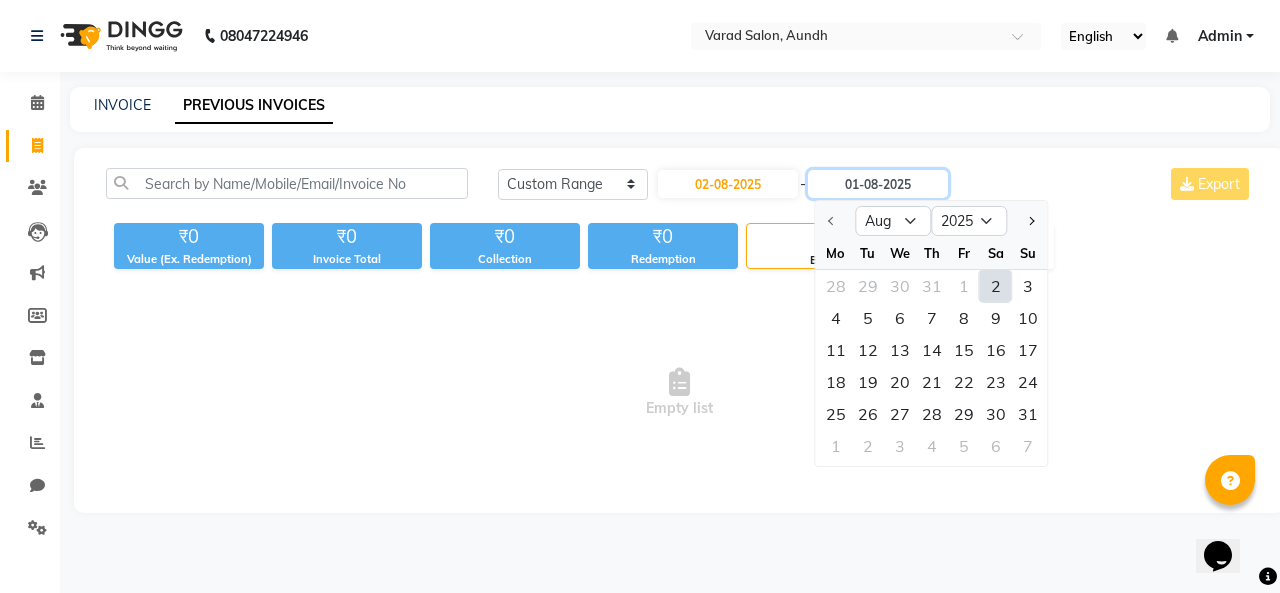 type on "02-08-2025" 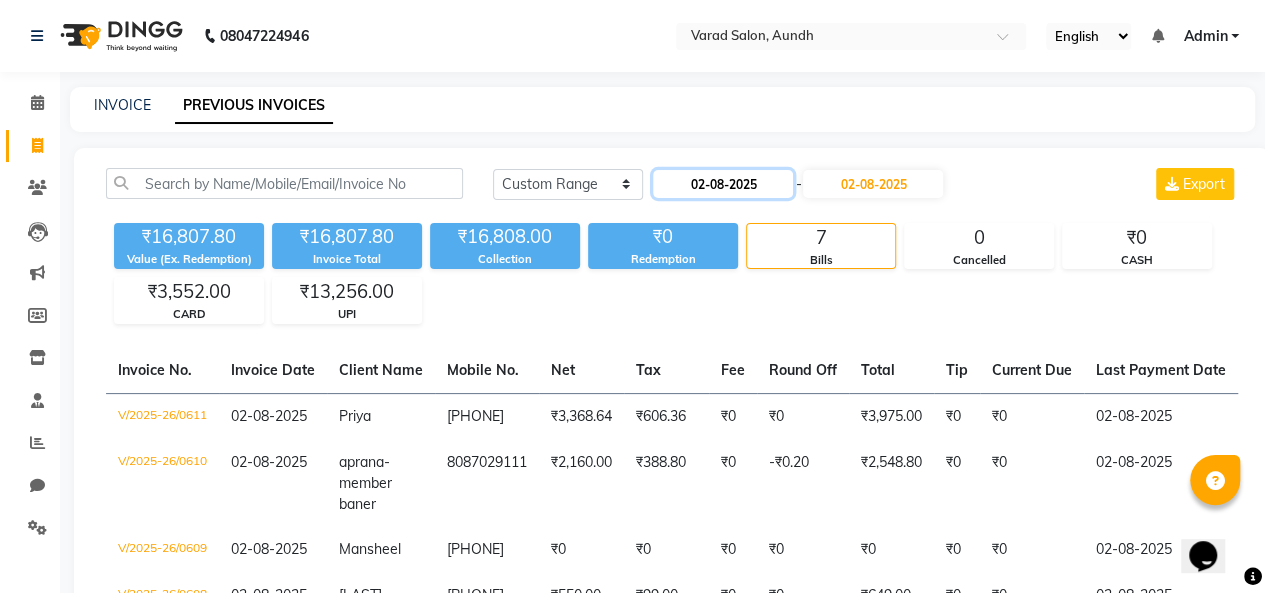 click on "02-08-2025" 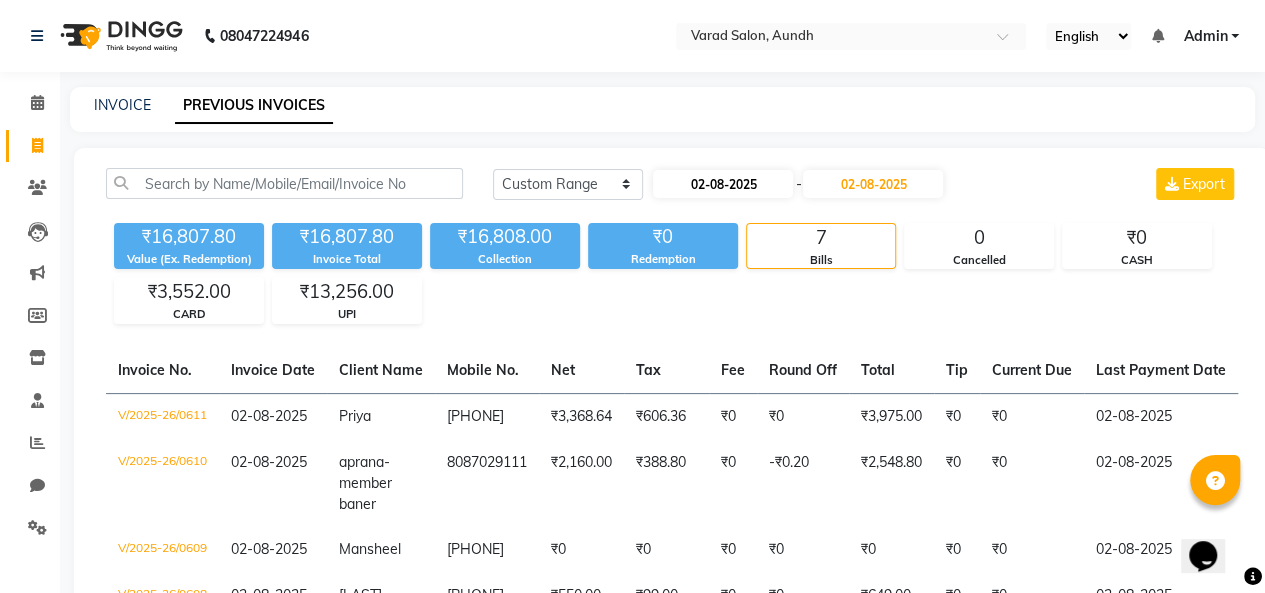 select on "8" 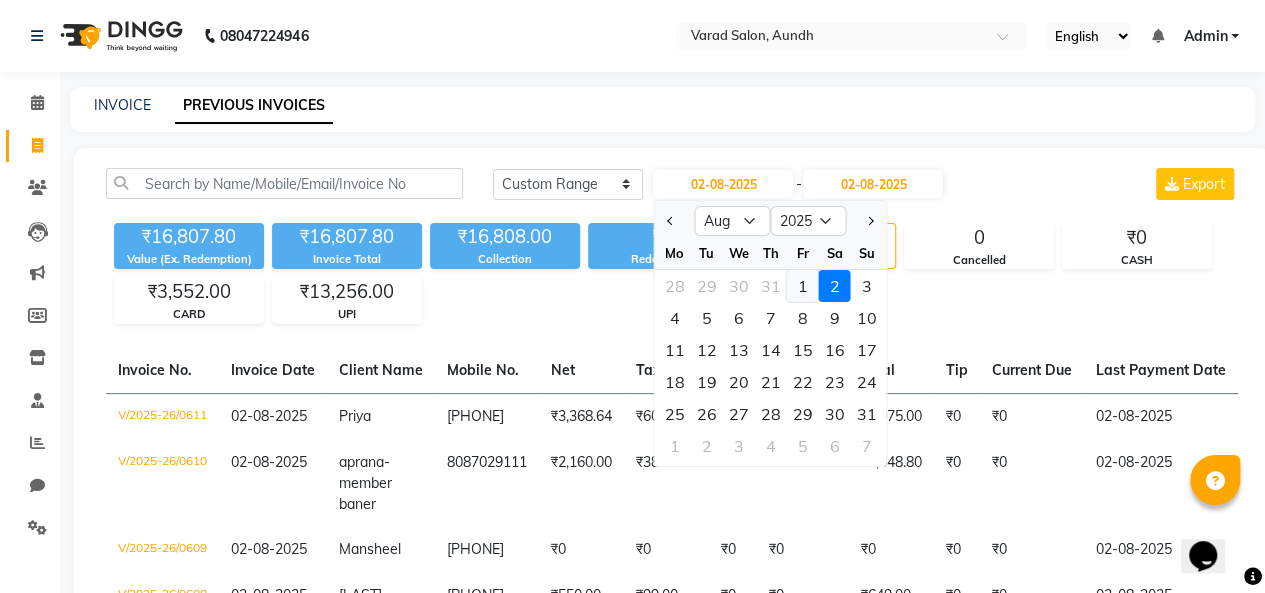 click on "1" 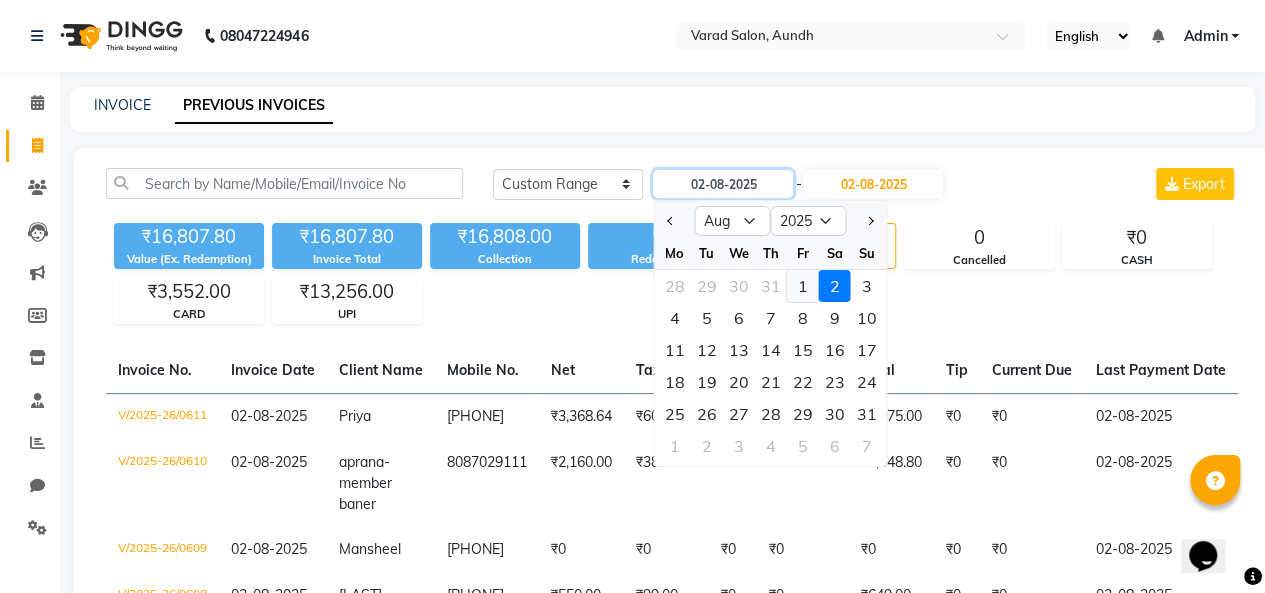 type on "01-08-2025" 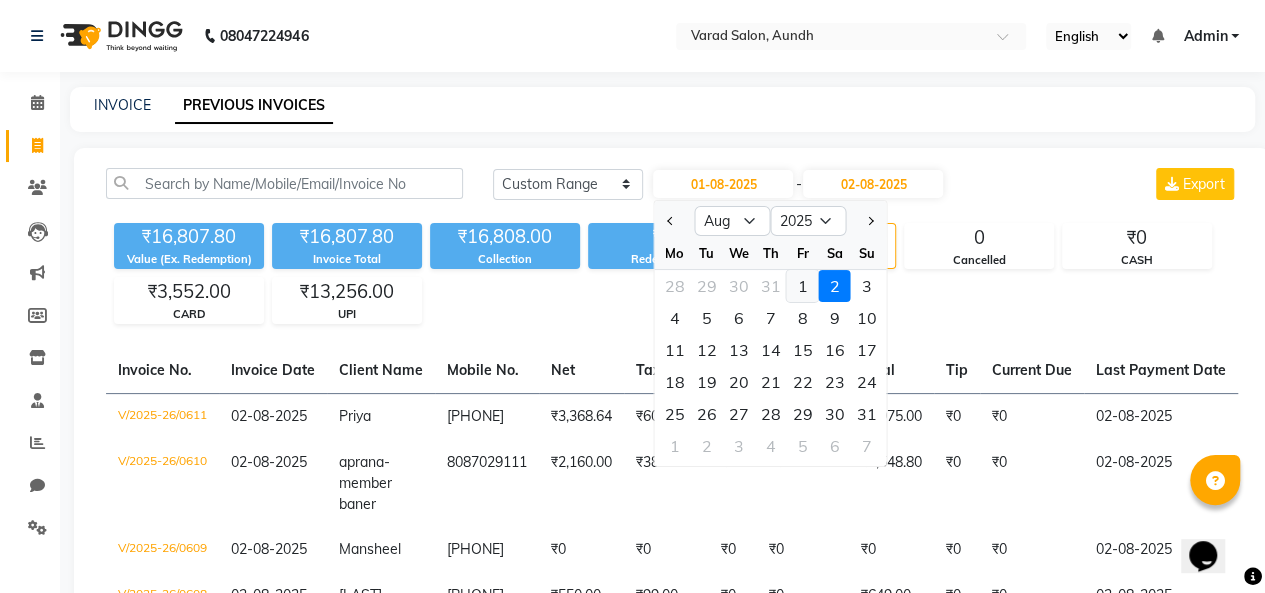click on "[PRICE] Value (Ex. Redemption) [PRICE] Invoice Total  [PRICE] Collection [PRICE] Redemption [NUMBER] Bills [NUMBER] Cancelled [PRICE] CASH [PRICE] CARD [PRICE] UPI" 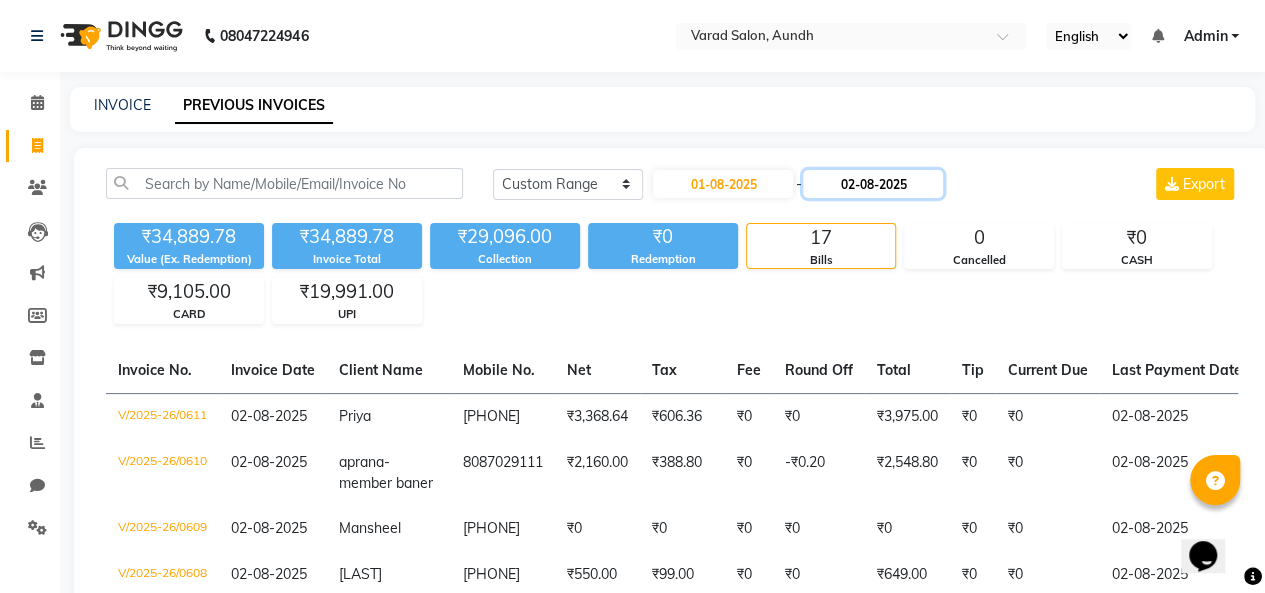 click on "02-08-2025" 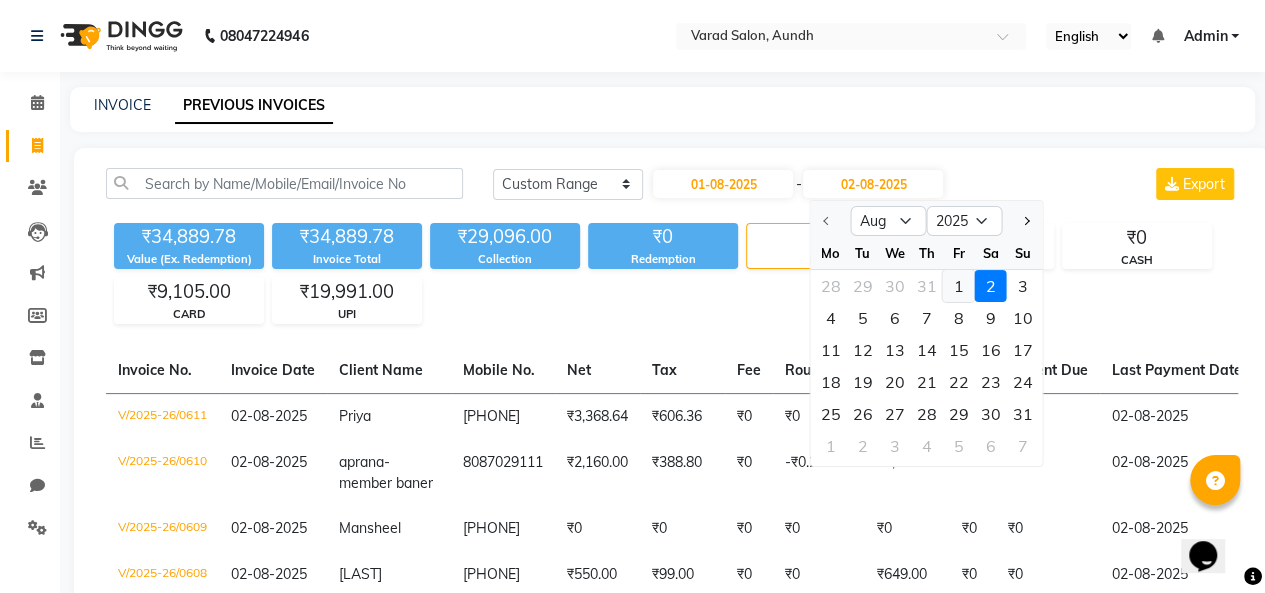 click on "1" 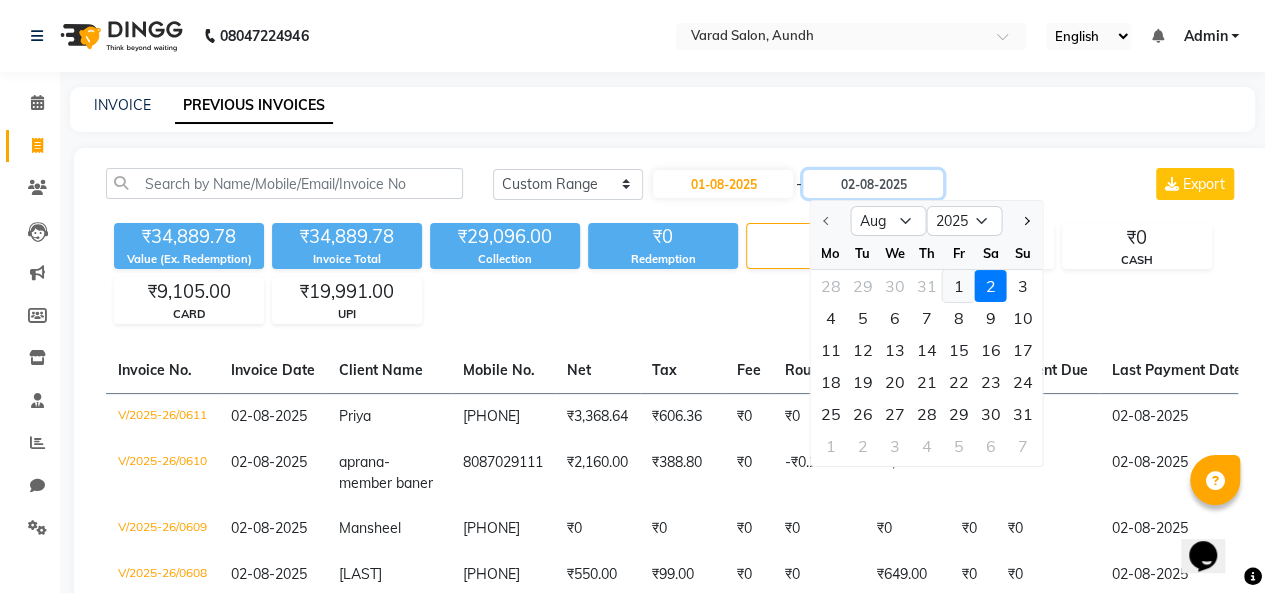 type on "01-08-2025" 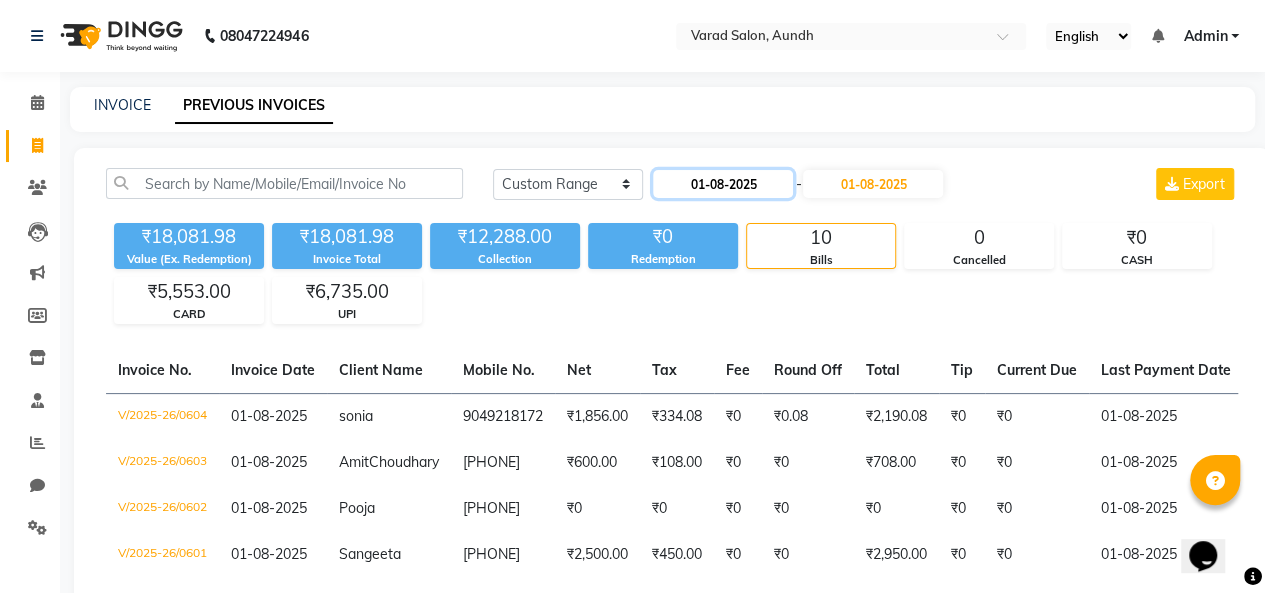 click on "01-08-2025" 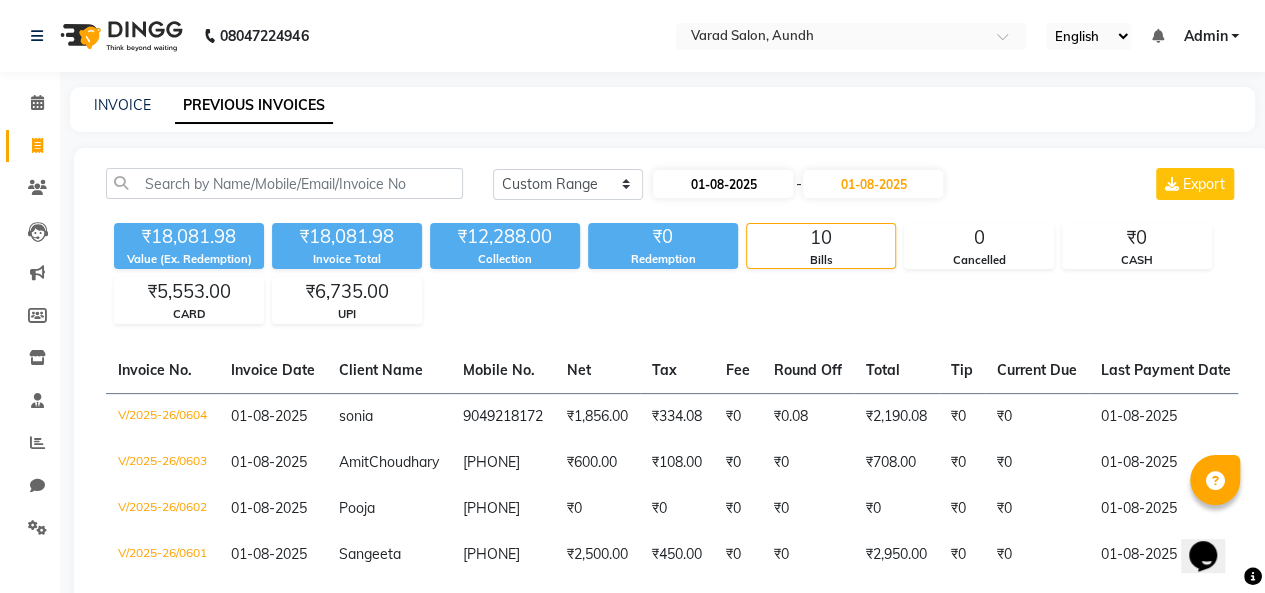 select on "8" 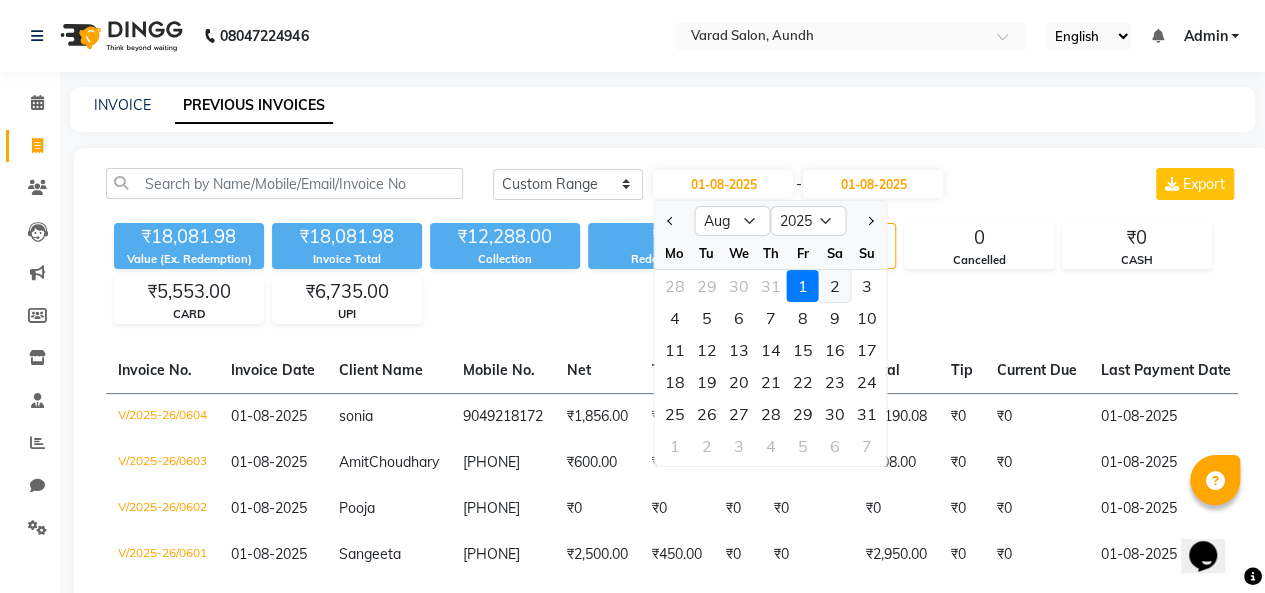 click on "2" 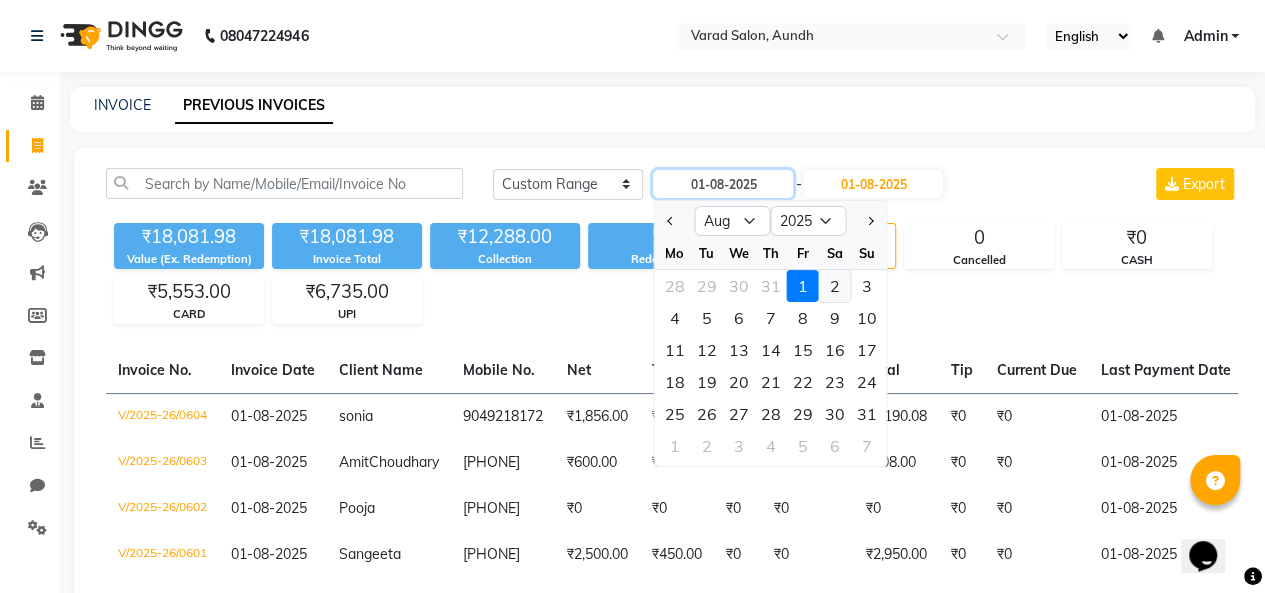 type on "02-08-2025" 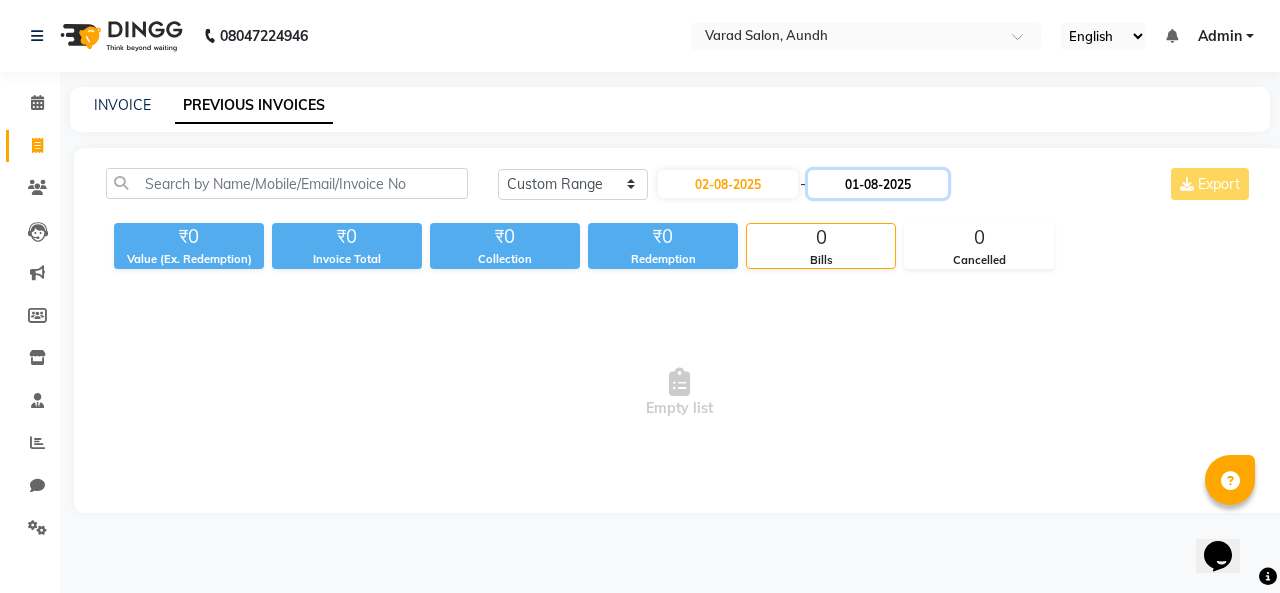 click on "01-08-2025" 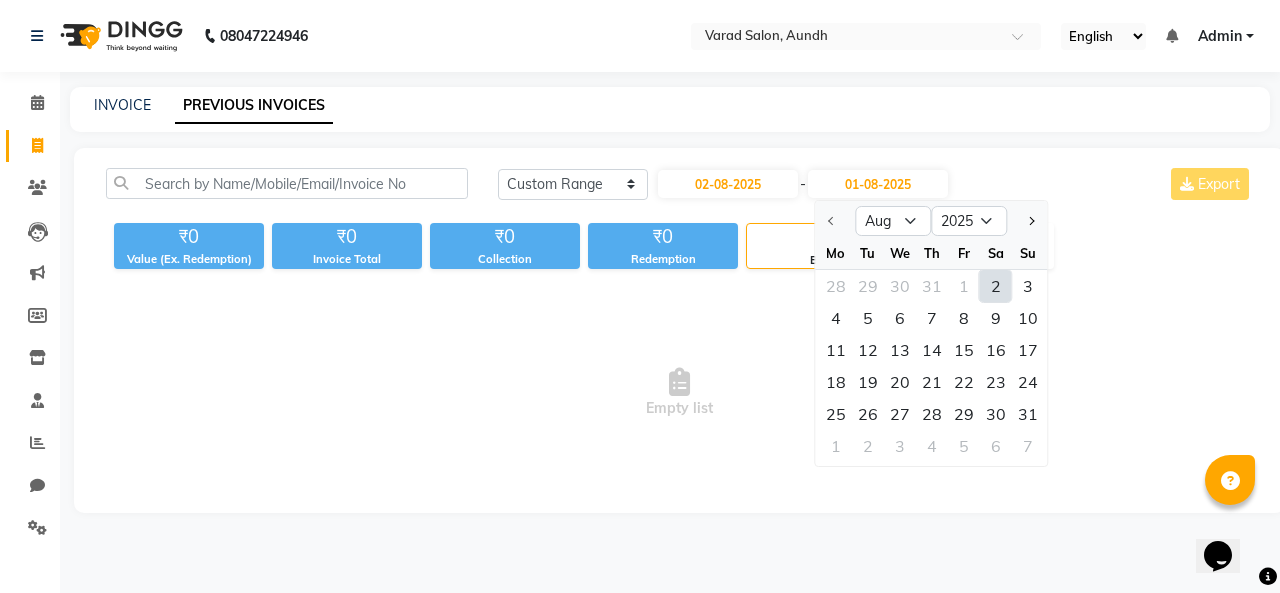 click on "2" 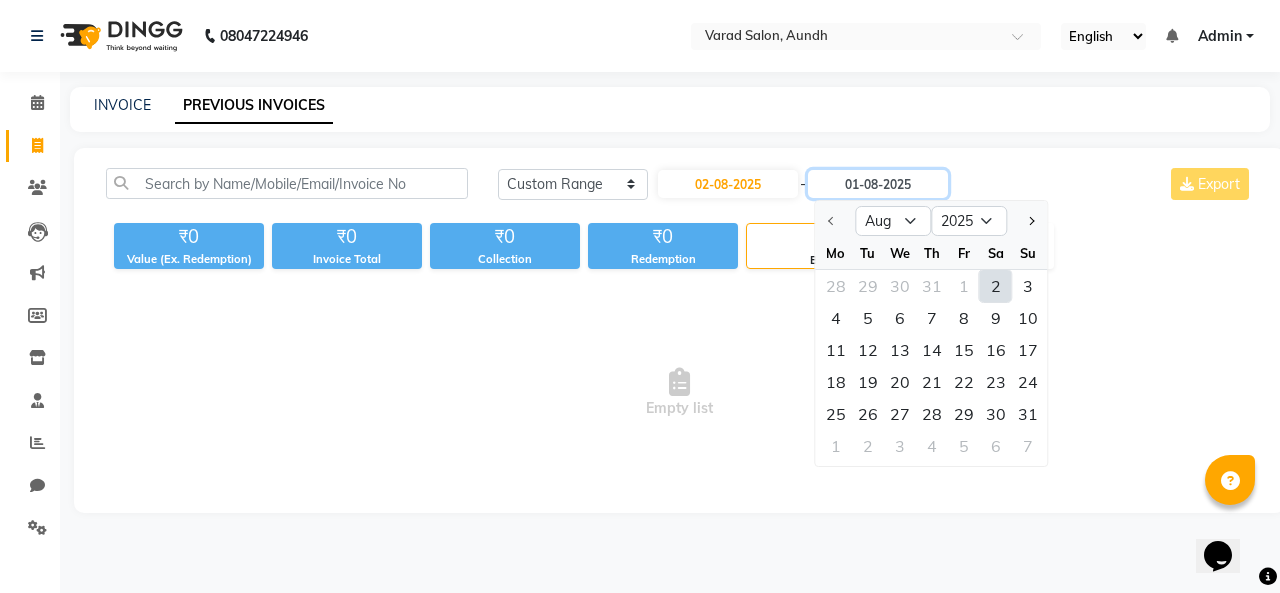 type on "02-08-2025" 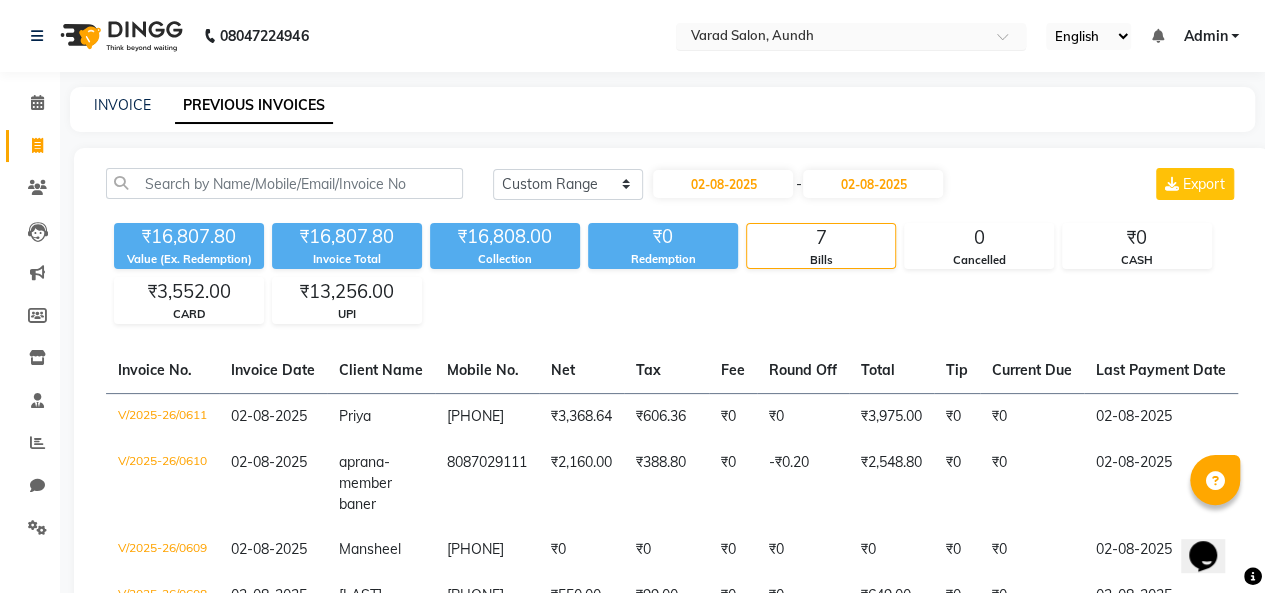 click at bounding box center (831, 38) 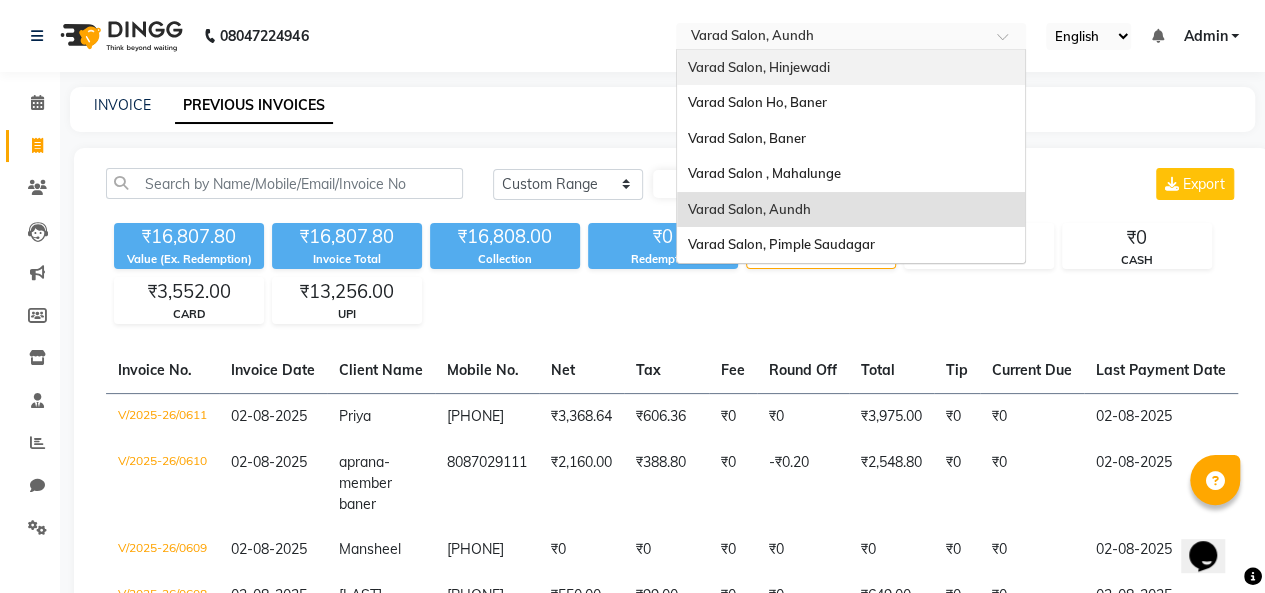 click on "Varad Salon, Hinjewadi" at bounding box center (758, 67) 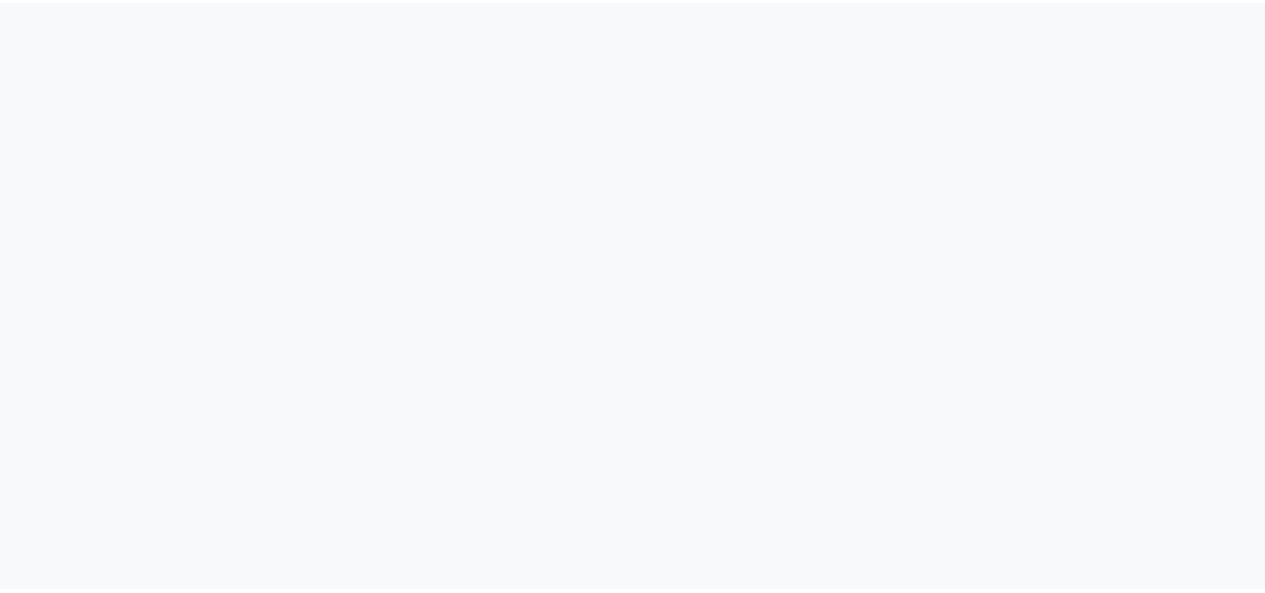 scroll, scrollTop: 0, scrollLeft: 0, axis: both 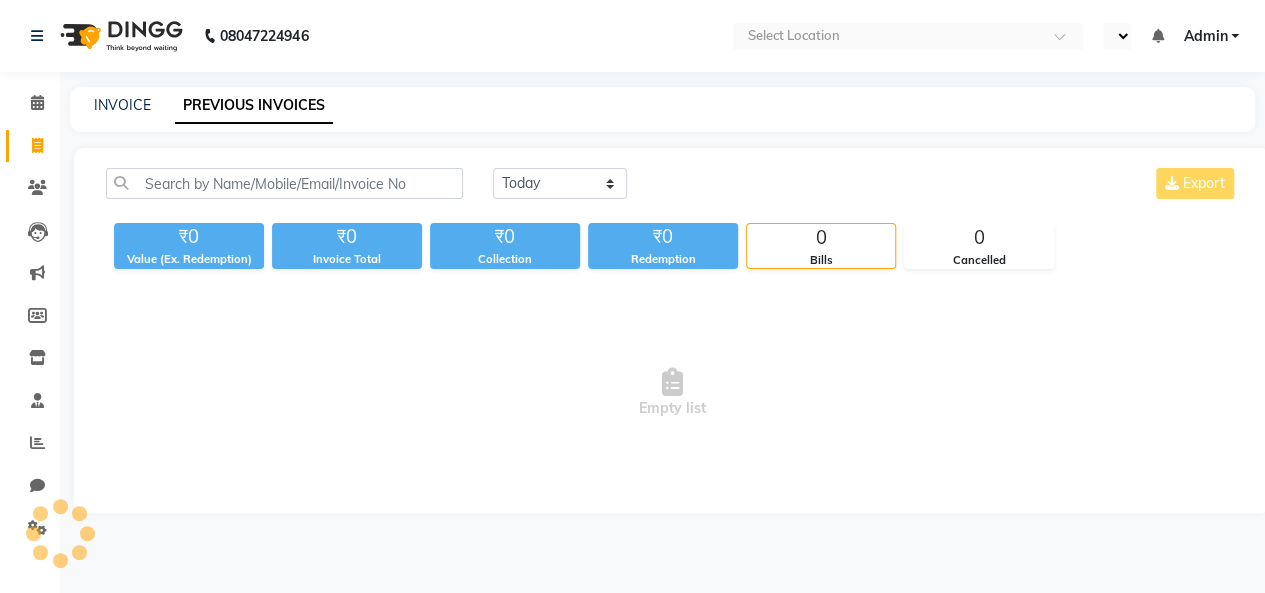 select on "en" 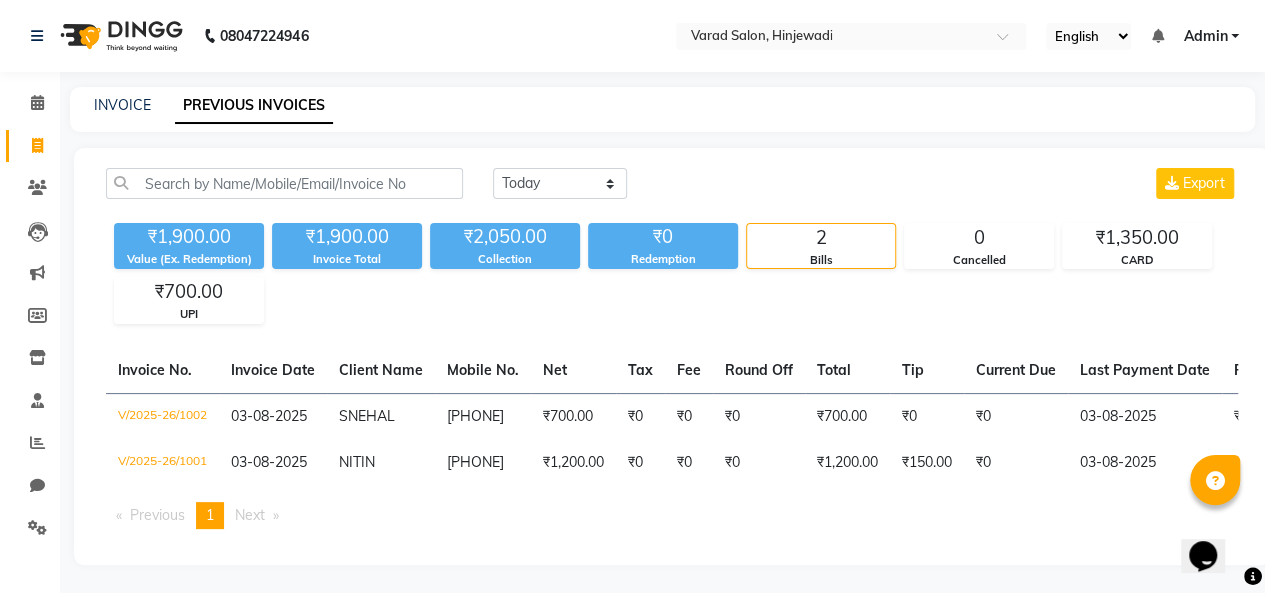 scroll, scrollTop: 0, scrollLeft: 0, axis: both 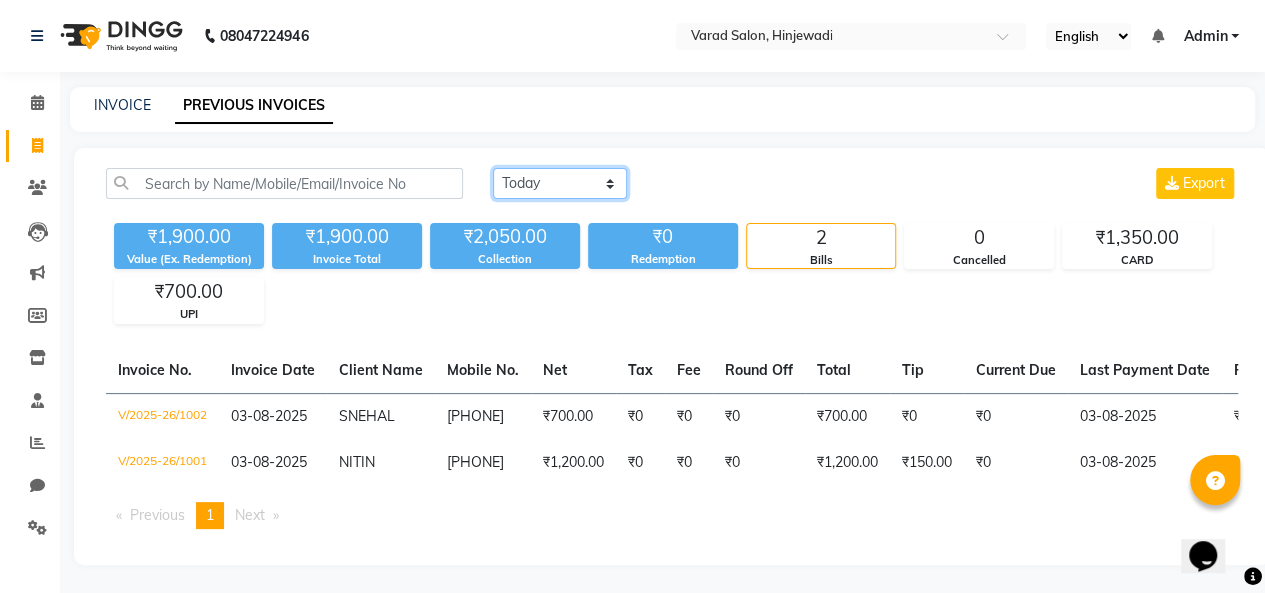 click on "Today Yesterday Custom Range" 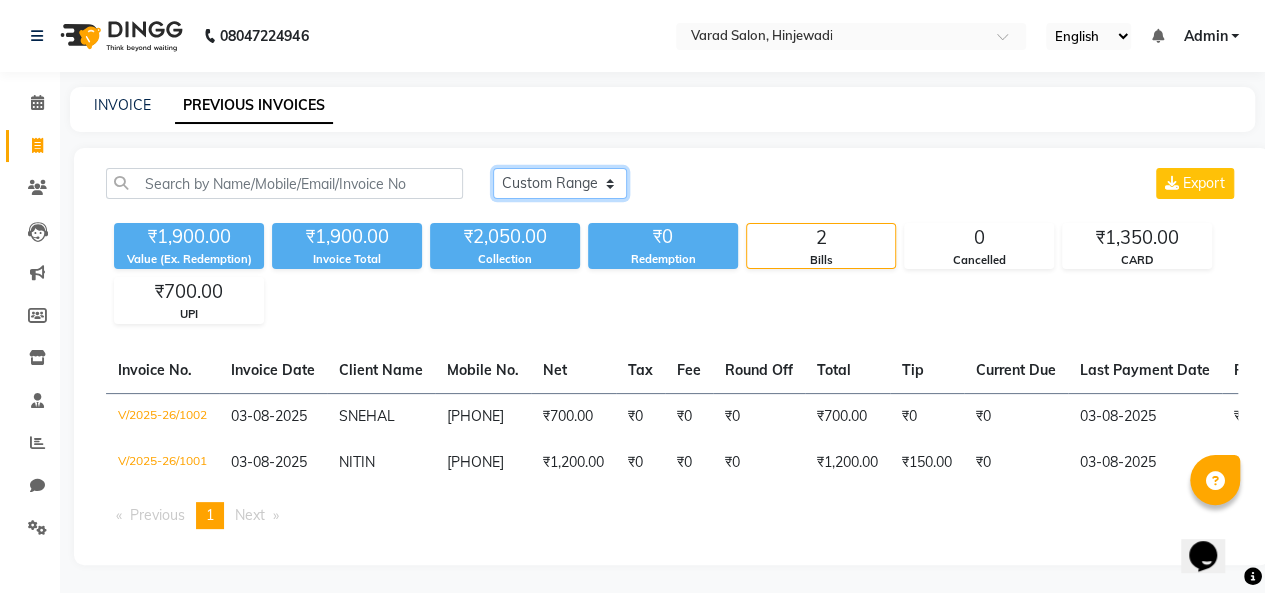 click on "Today Yesterday Custom Range" 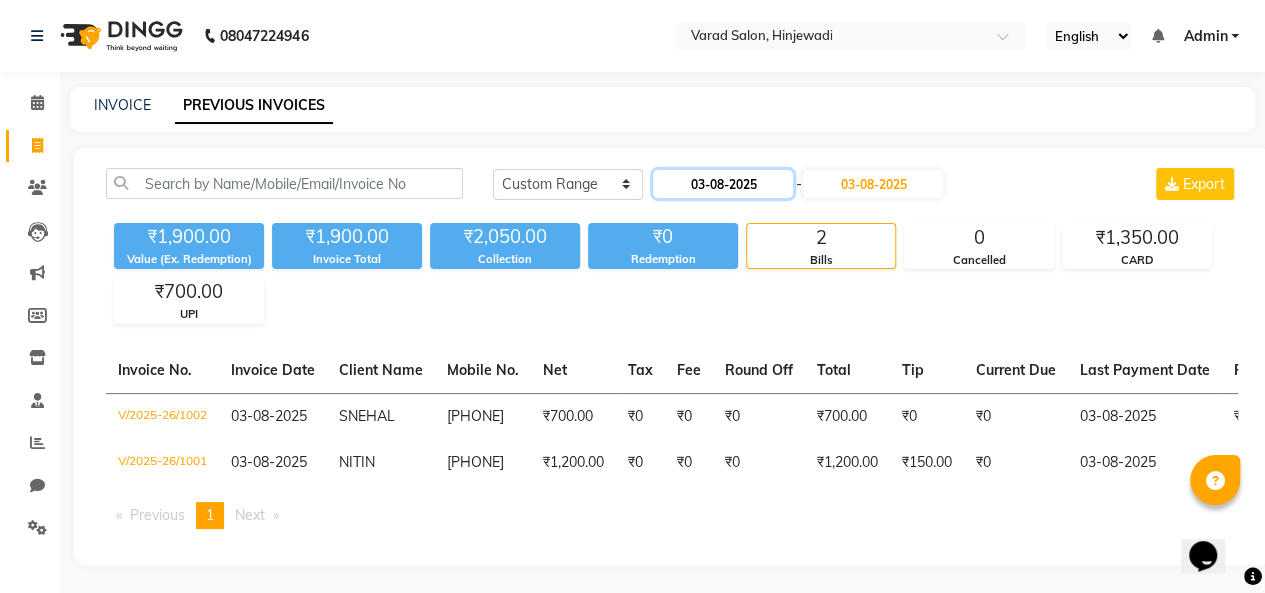 click on "03-08-2025" 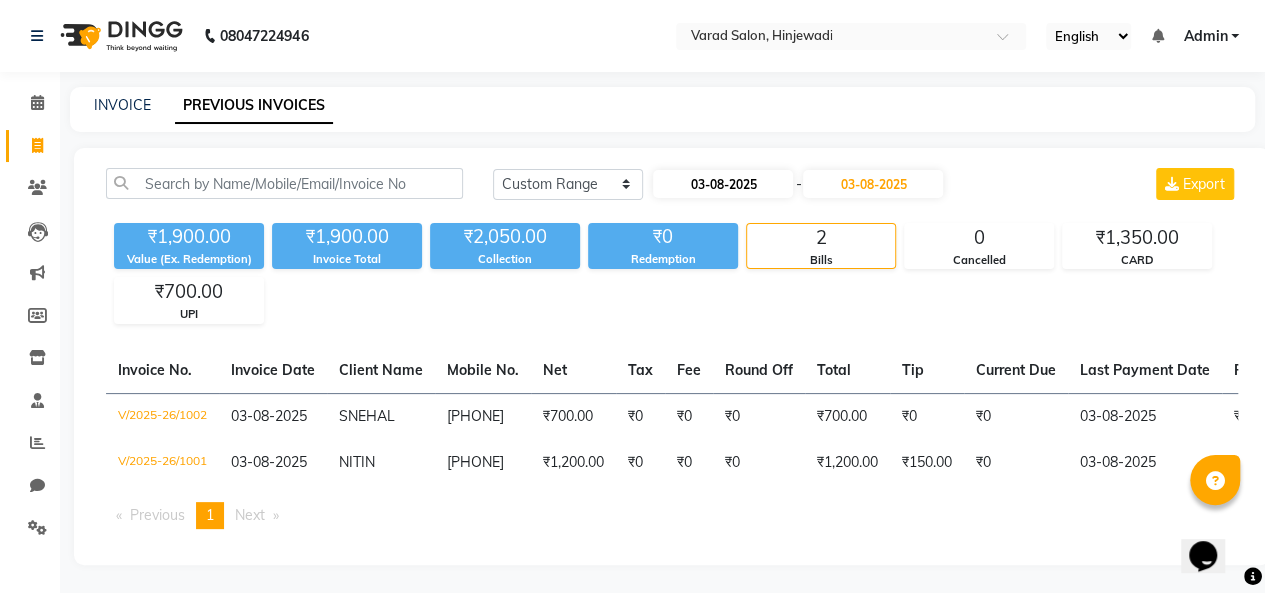 select on "8" 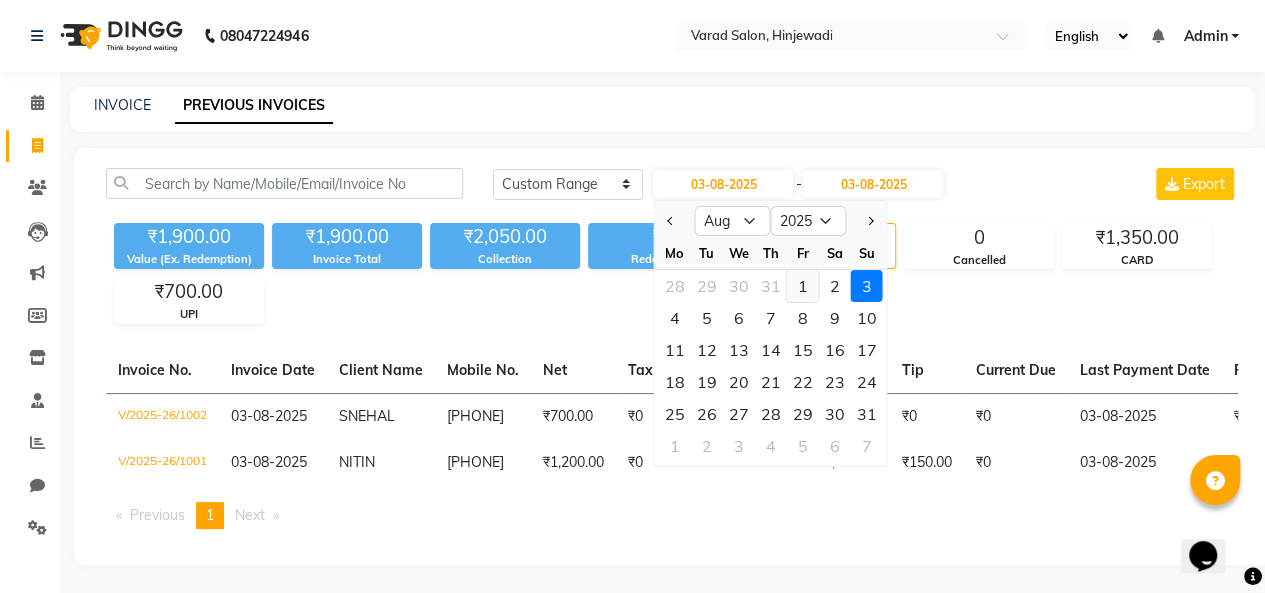 click on "1" 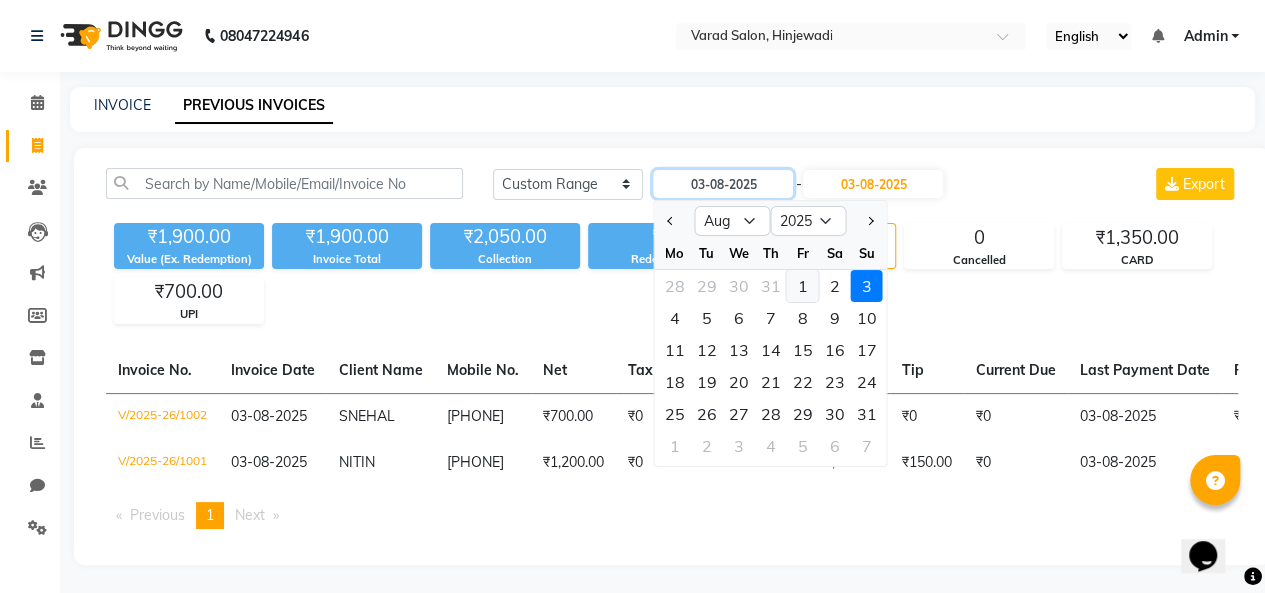 type on "01-08-2025" 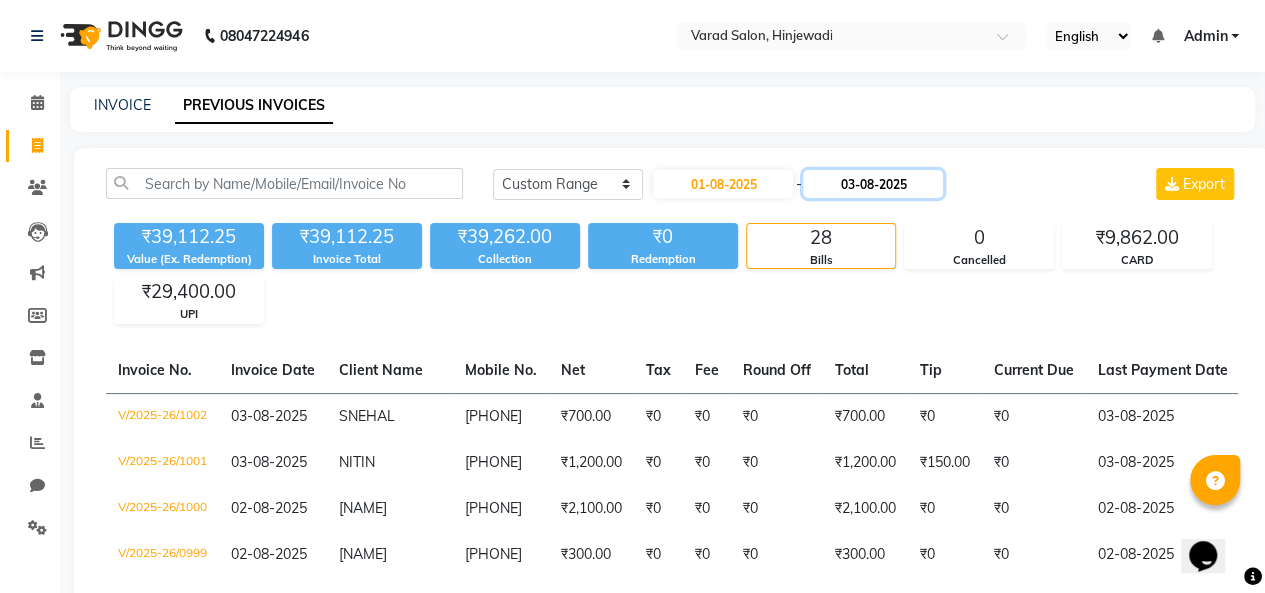 click on "03-08-2025" 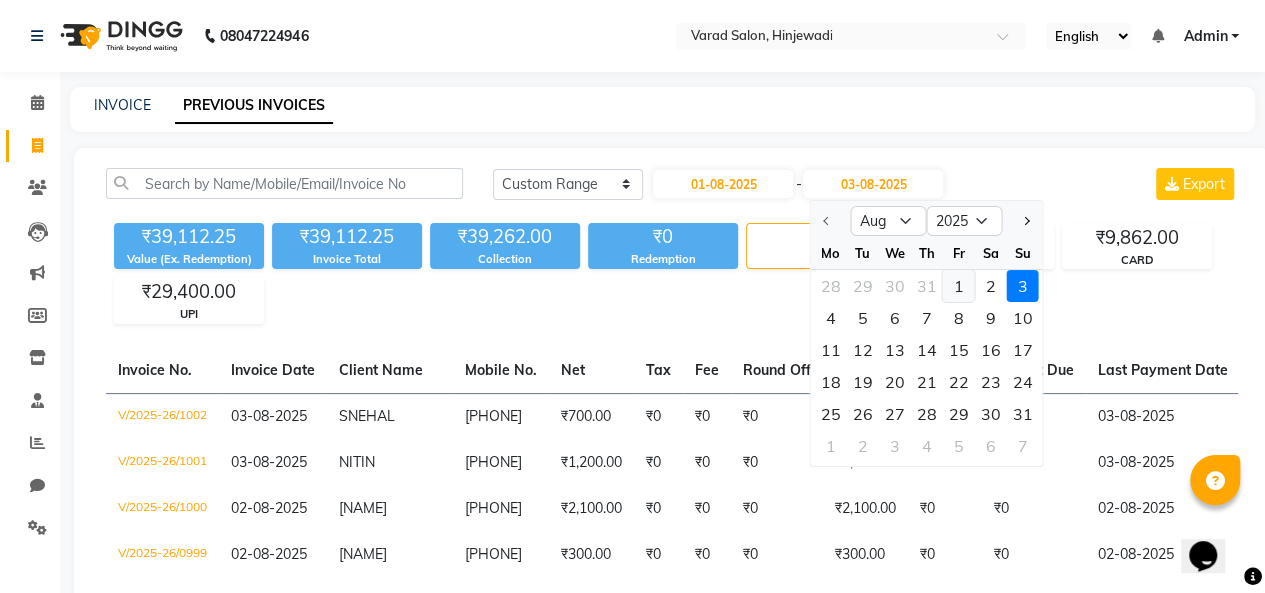click on "1" 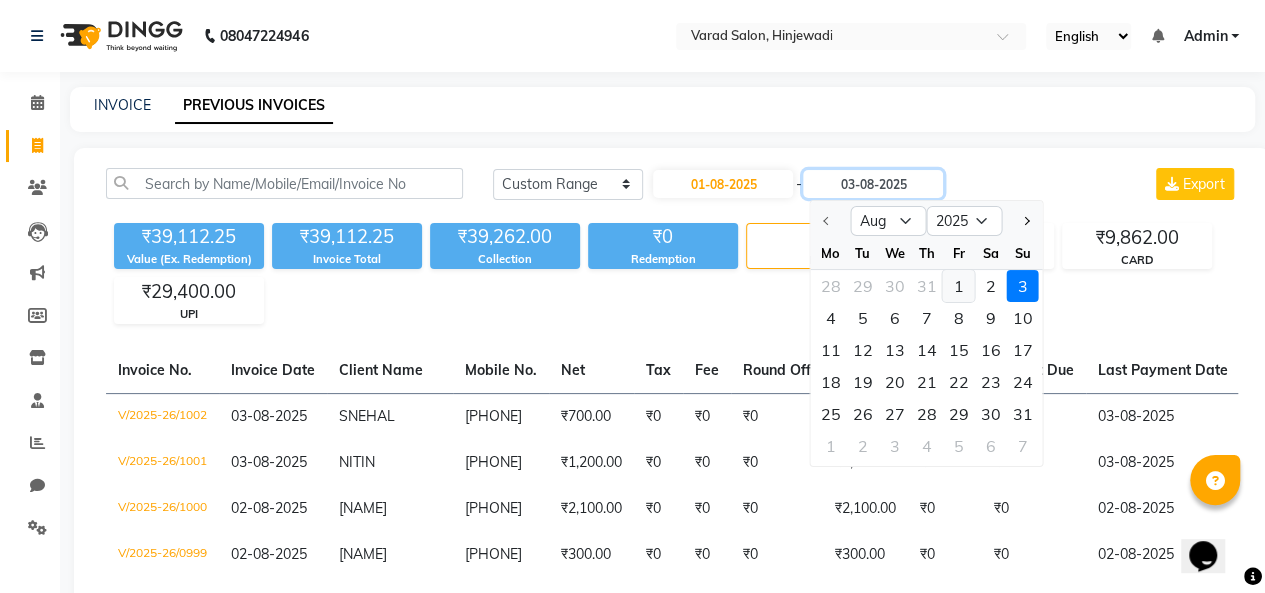 type on "01-08-2025" 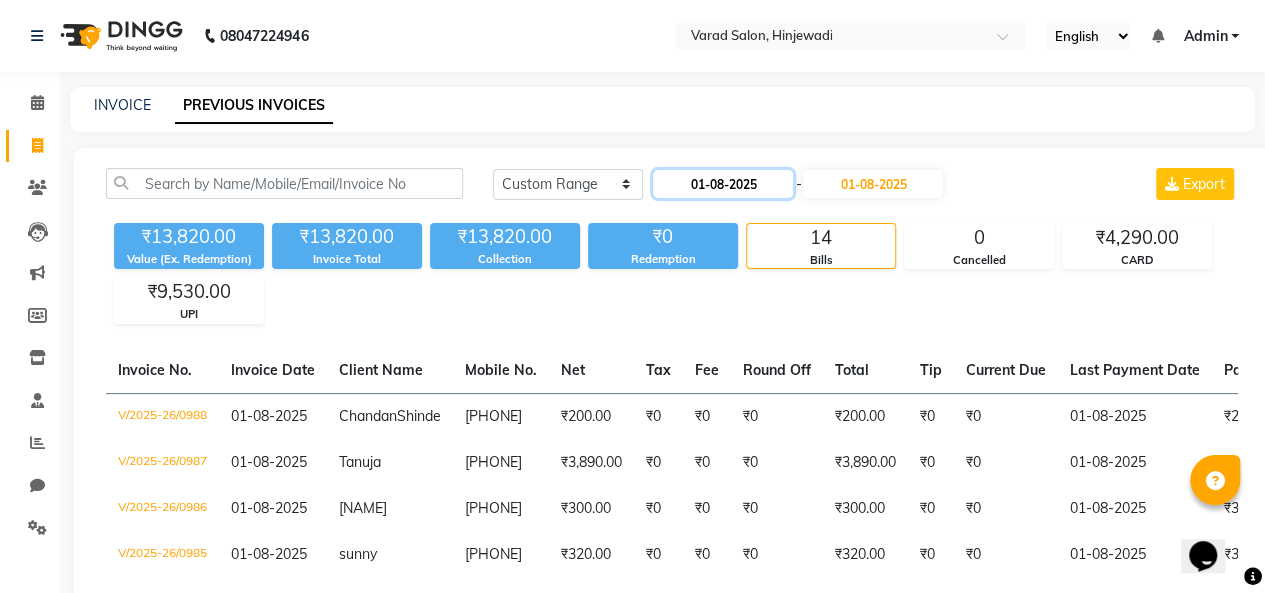click on "01-08-2025" 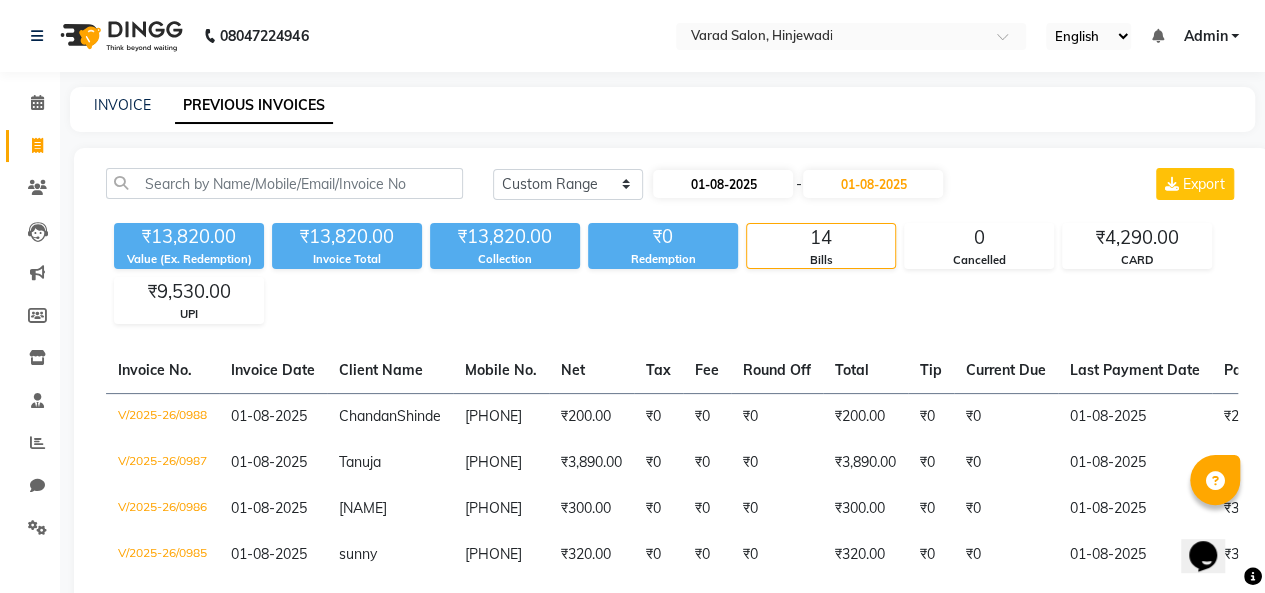 select on "8" 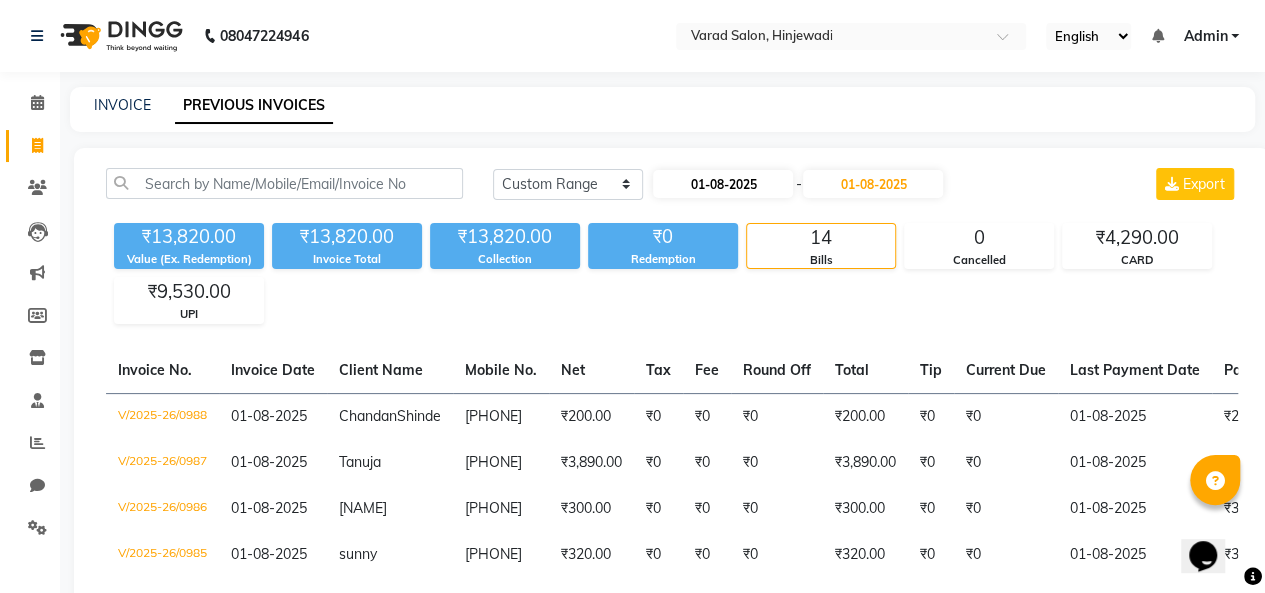 select on "2025" 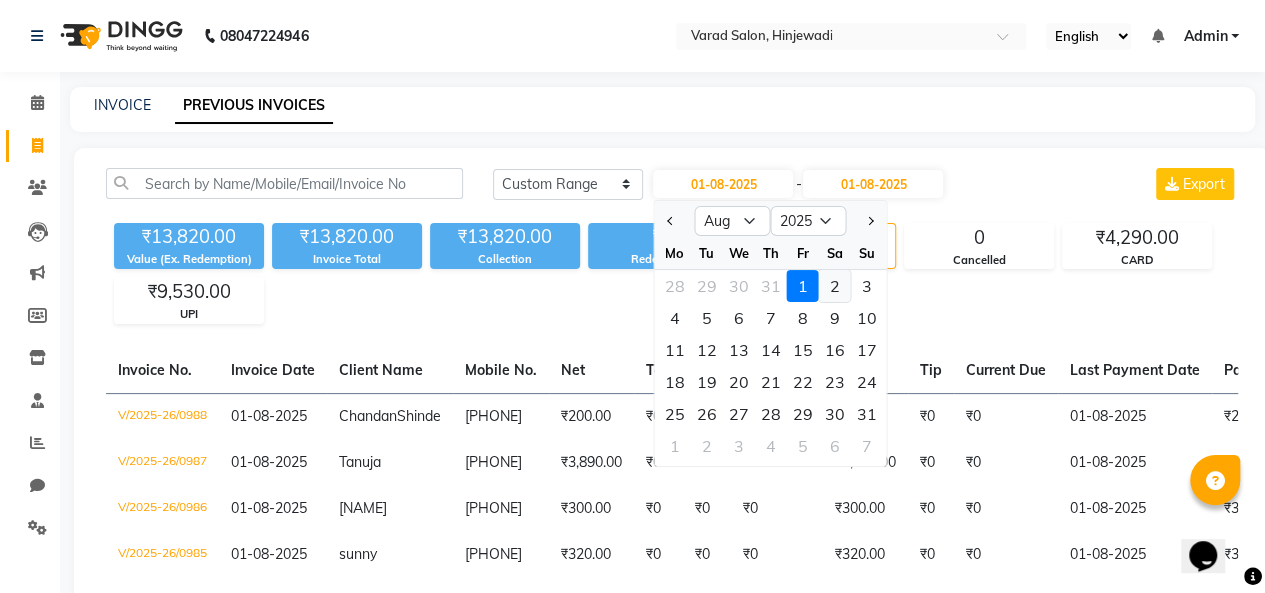 click on "2" 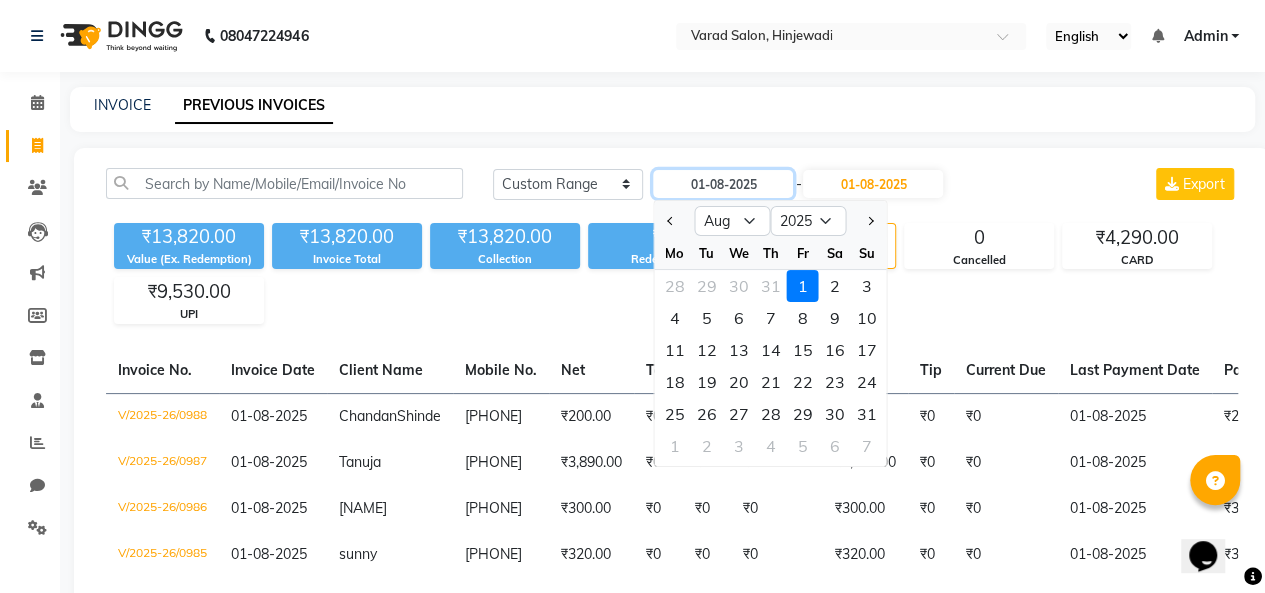 type on "02-08-2025" 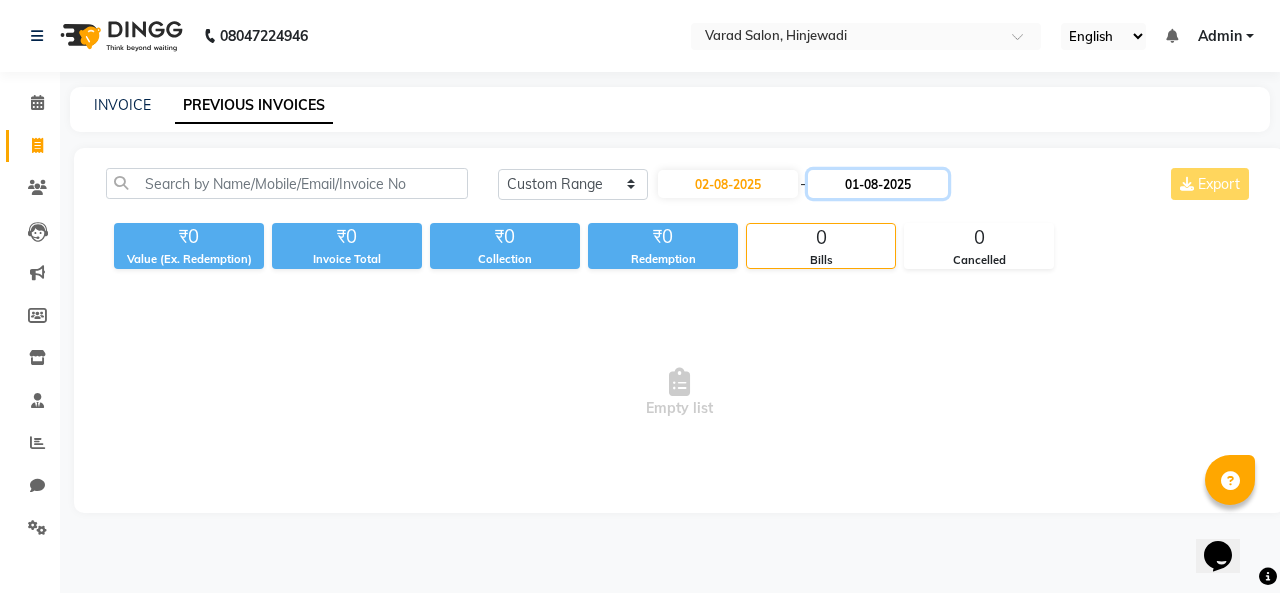click on "01-08-2025" 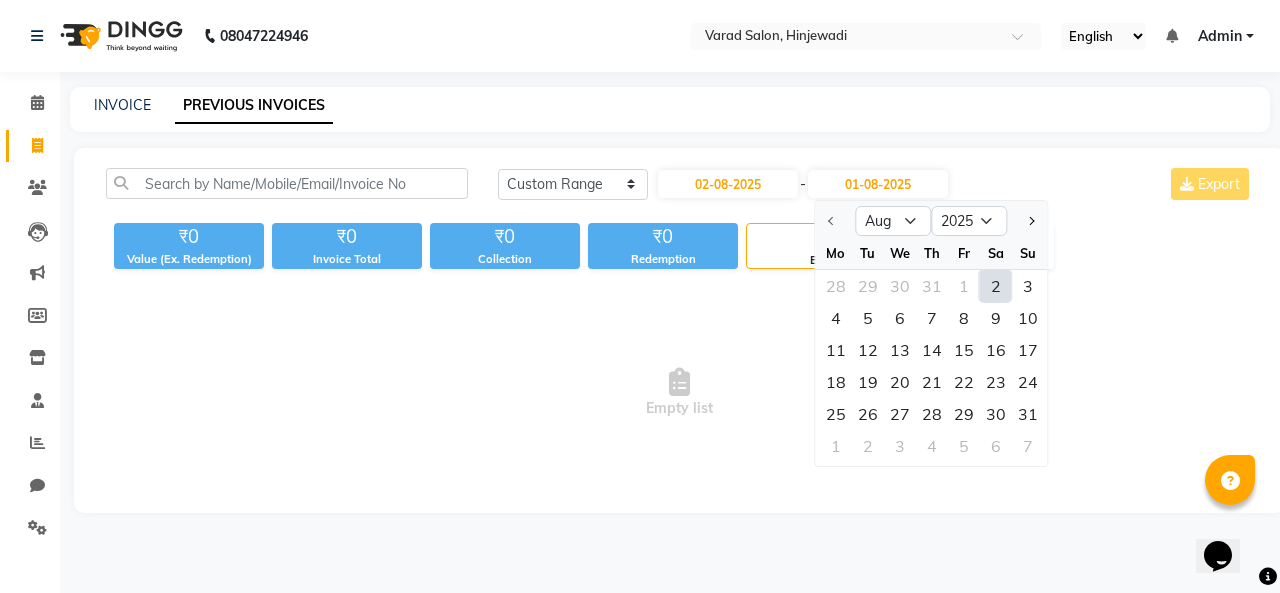 click on "2" 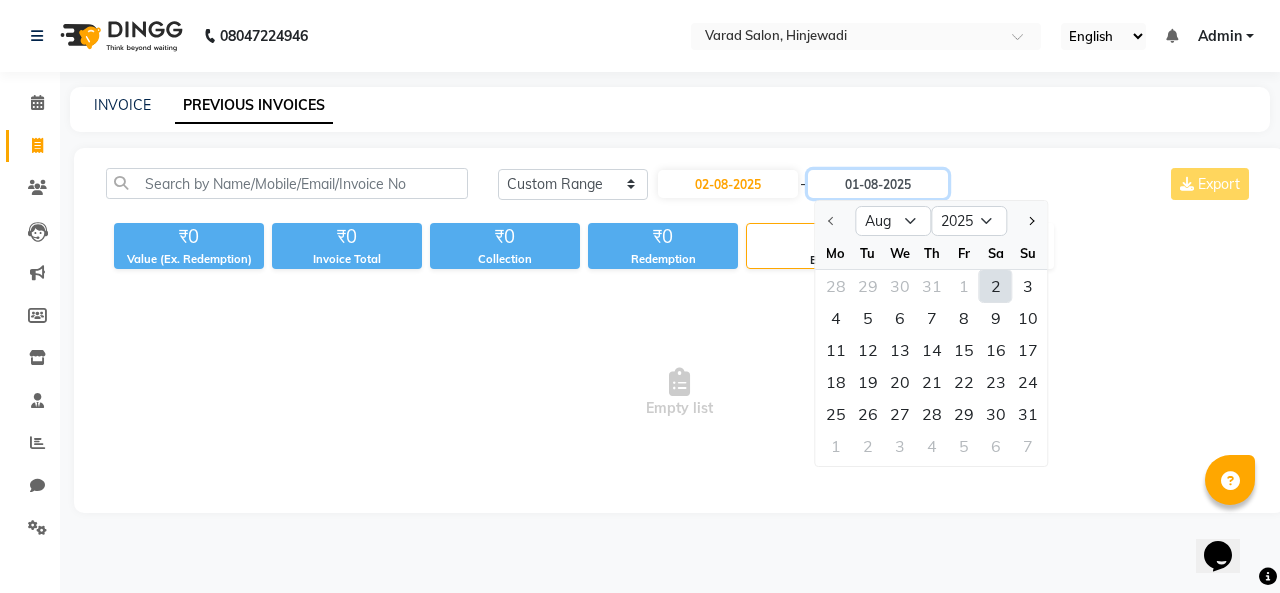 type on "02-08-2025" 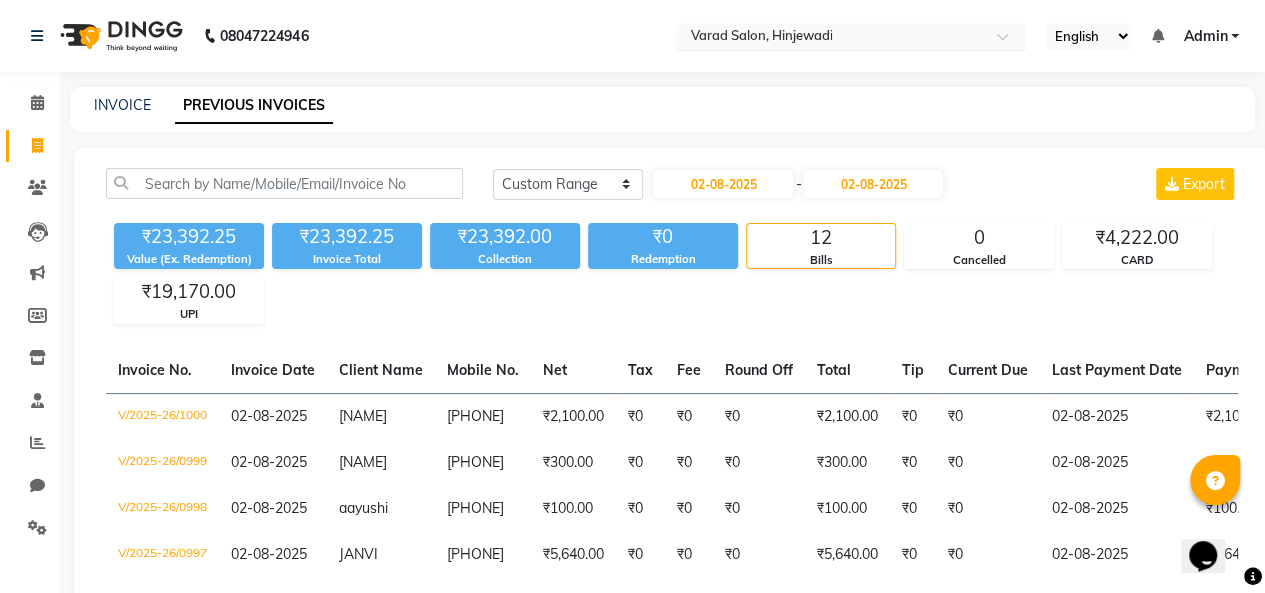 click on "Select Location × Varad Salon, Hinjewadi" at bounding box center (851, 36) 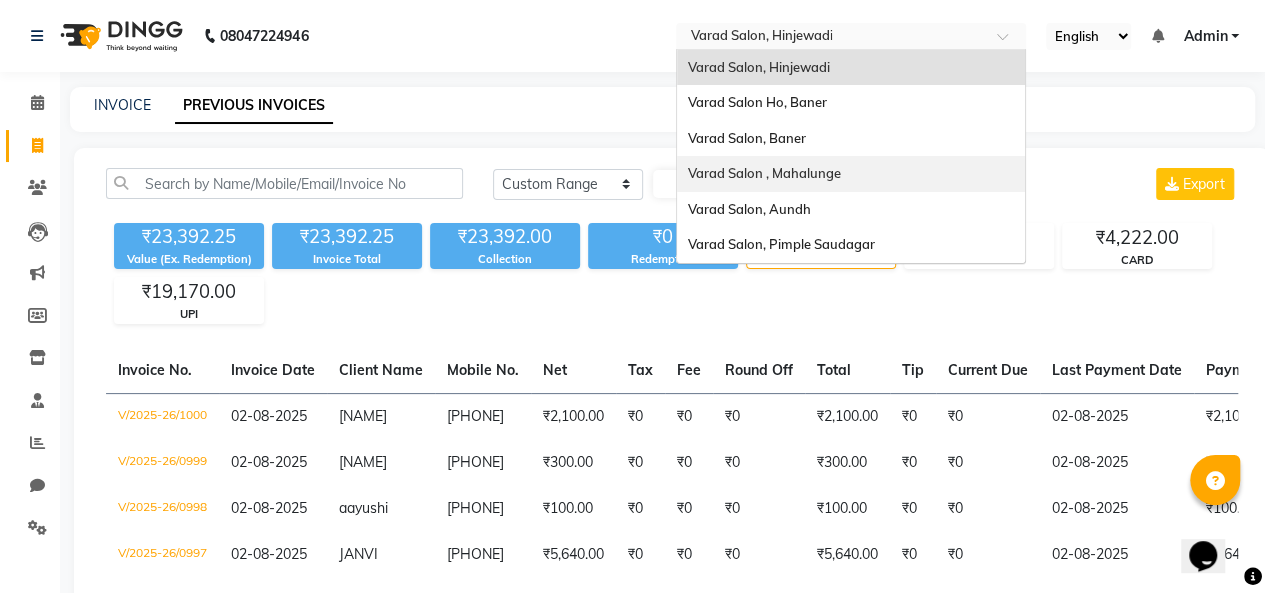 click on "Varad Salon , Mahalunge" at bounding box center [763, 173] 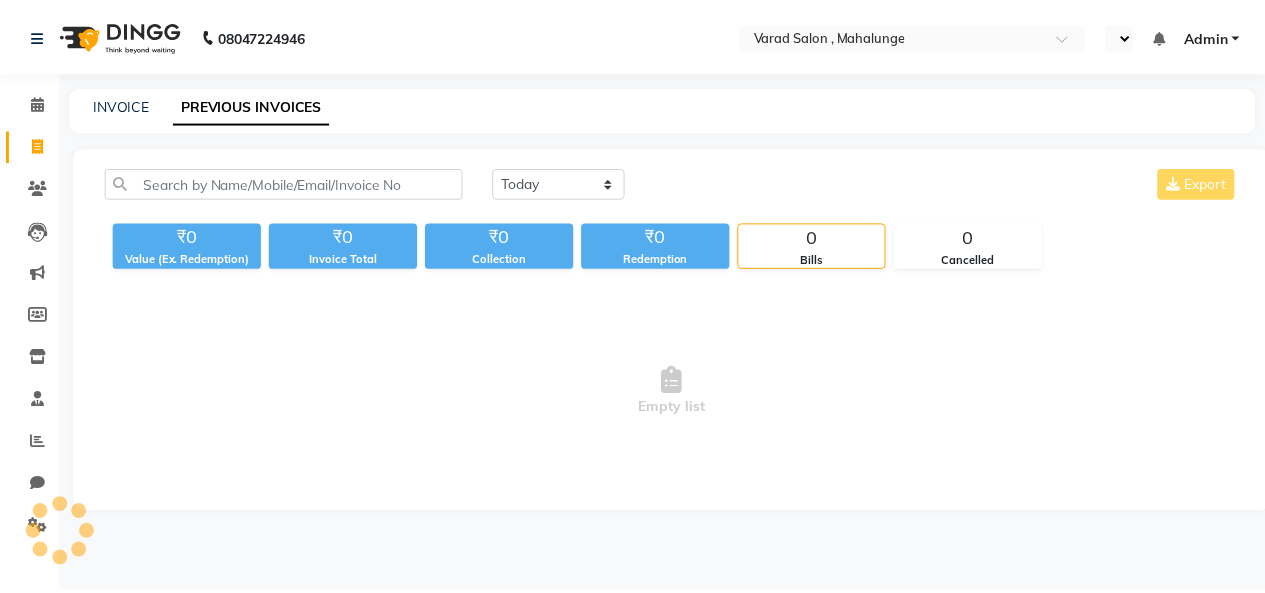 scroll, scrollTop: 0, scrollLeft: 0, axis: both 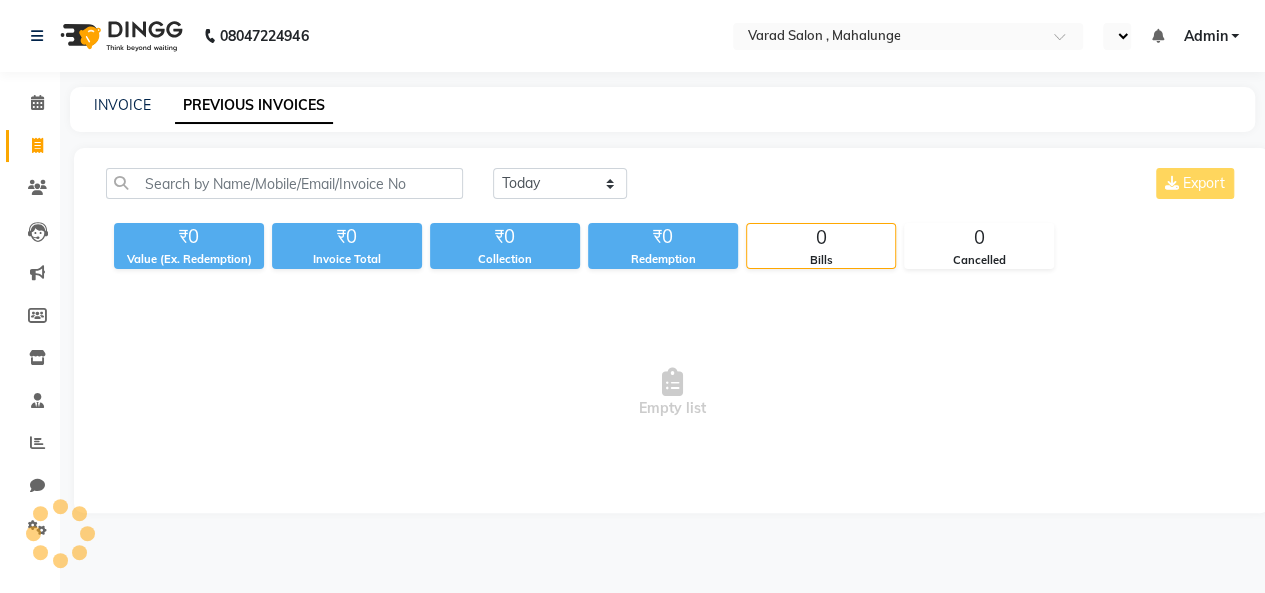 select on "en" 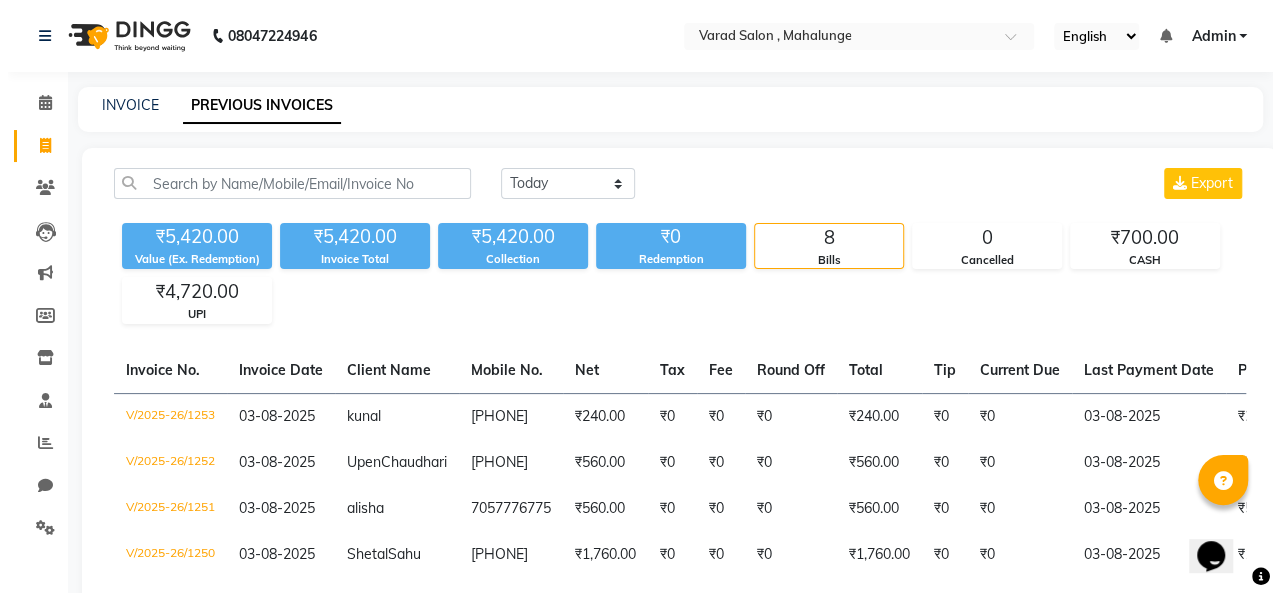 scroll, scrollTop: 0, scrollLeft: 0, axis: both 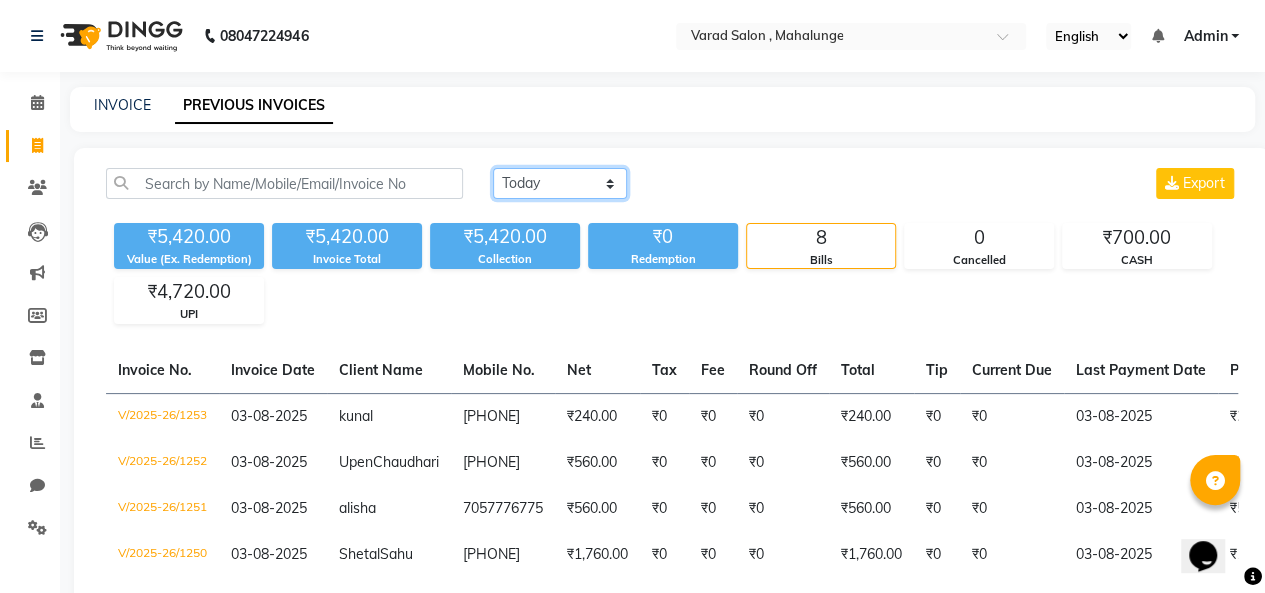 click on "Today Yesterday Custom Range" 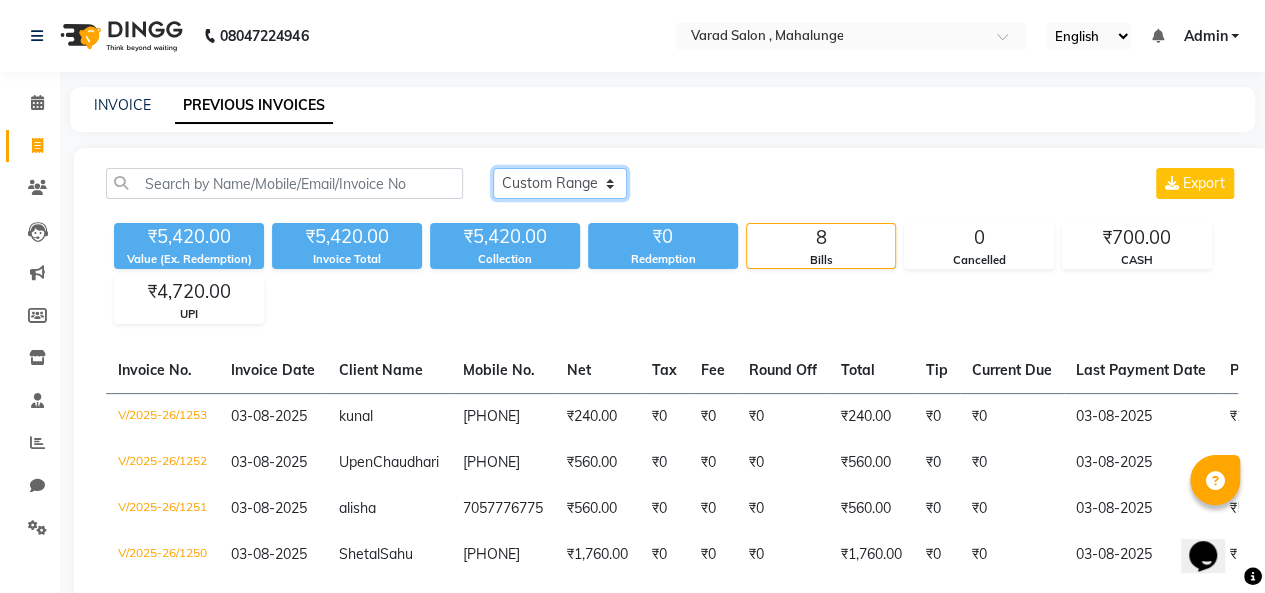 click on "Today Yesterday Custom Range" 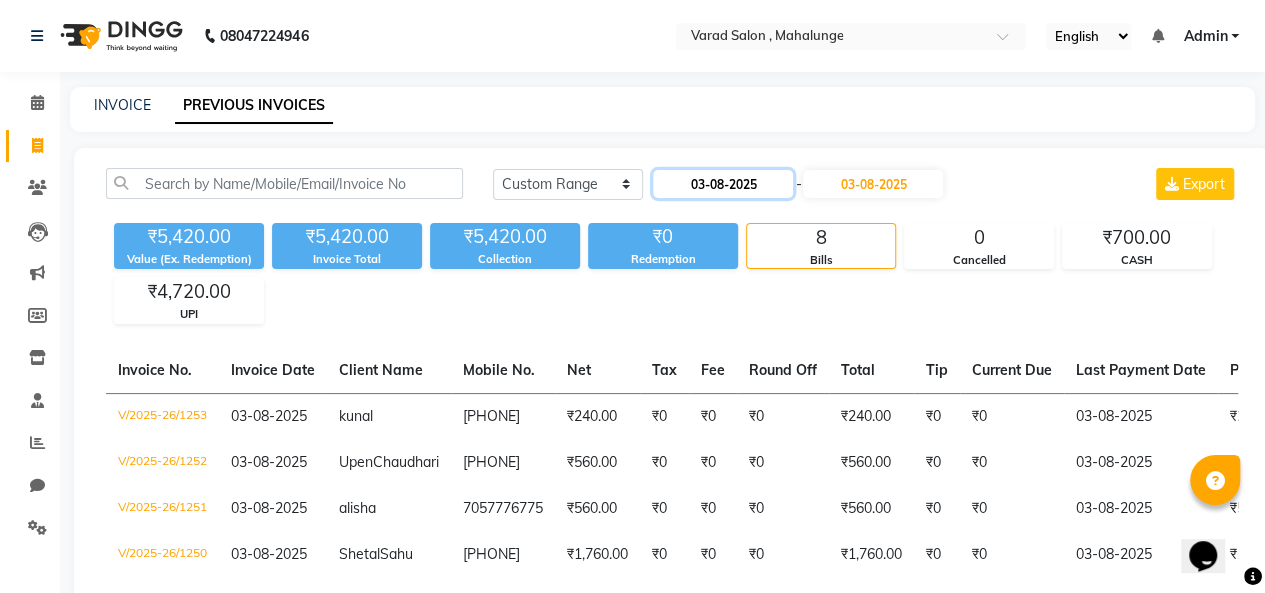 click on "03-08-2025" 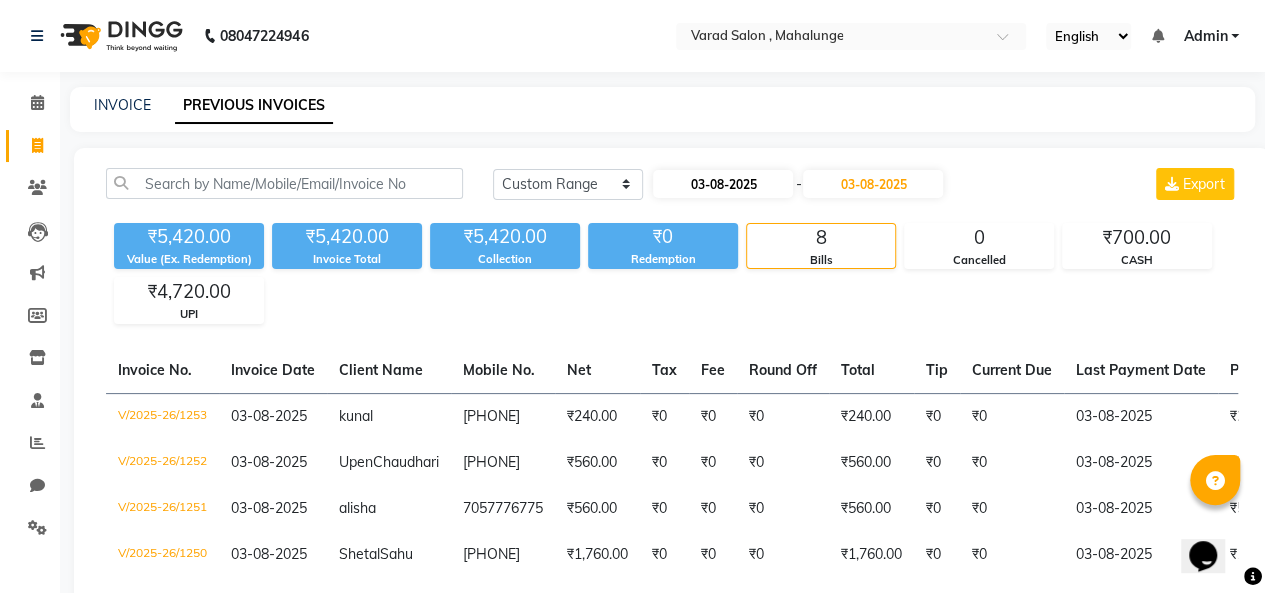select on "8" 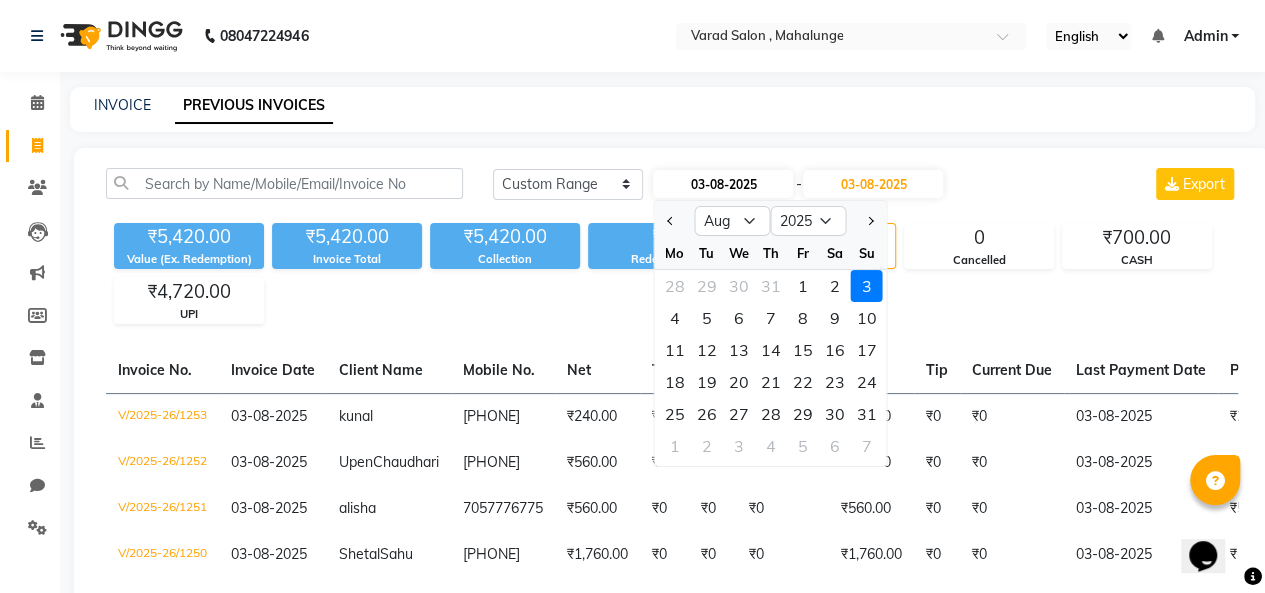 click on "03-08-2025" 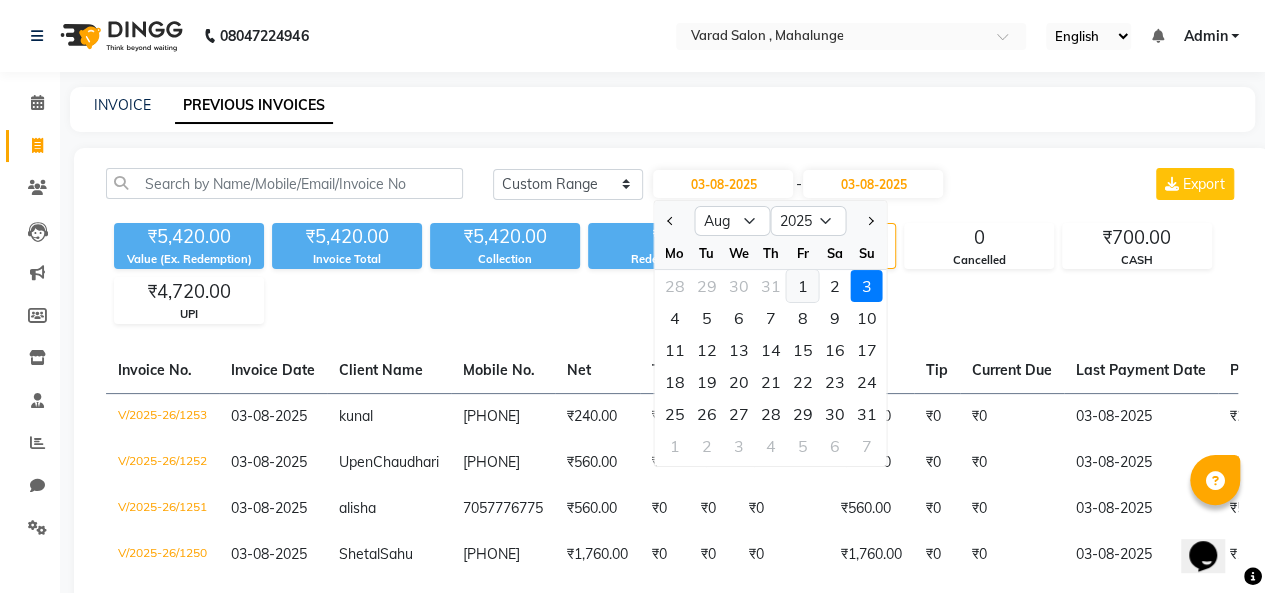 click on "1" 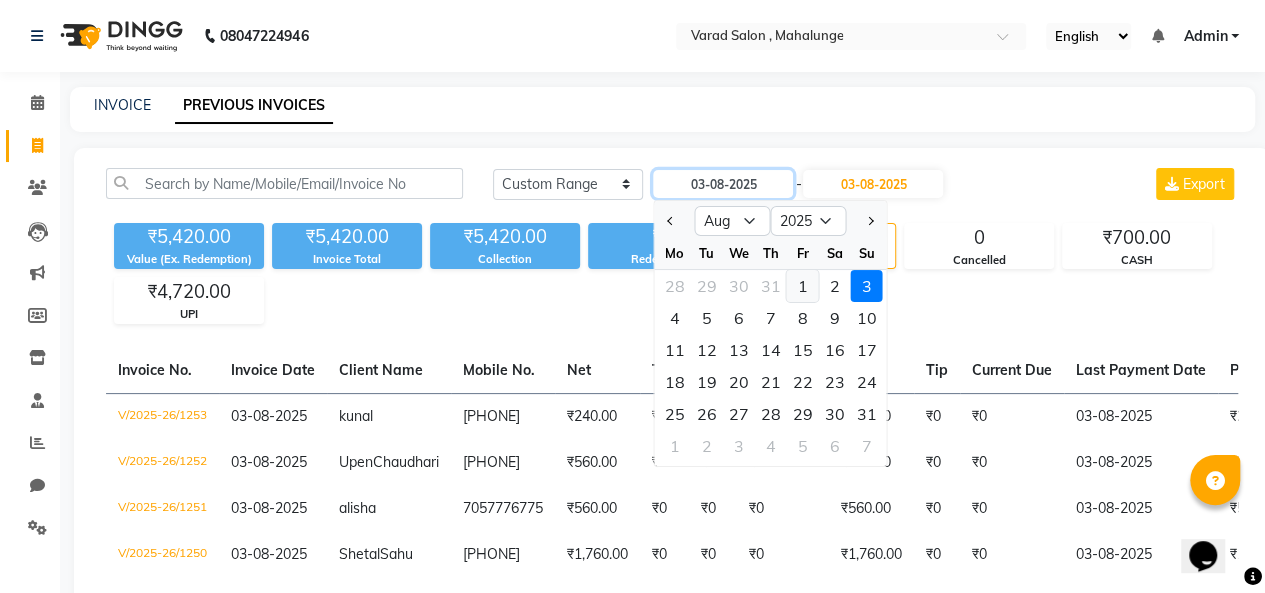 type on "01-08-2025" 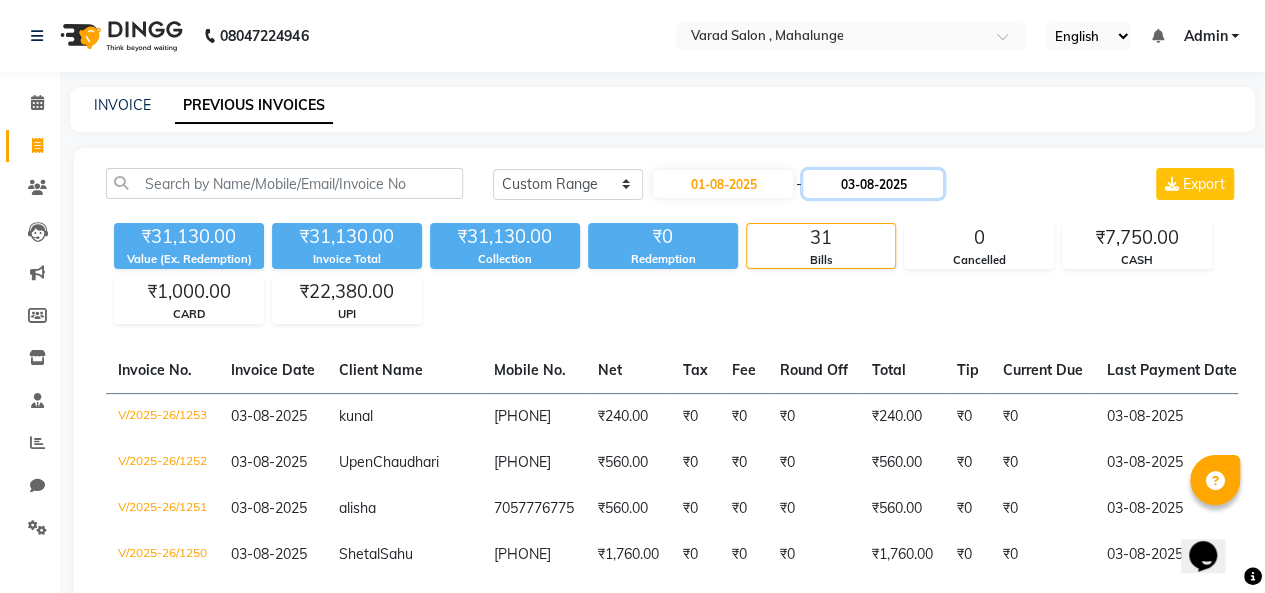 click on "03-08-2025" 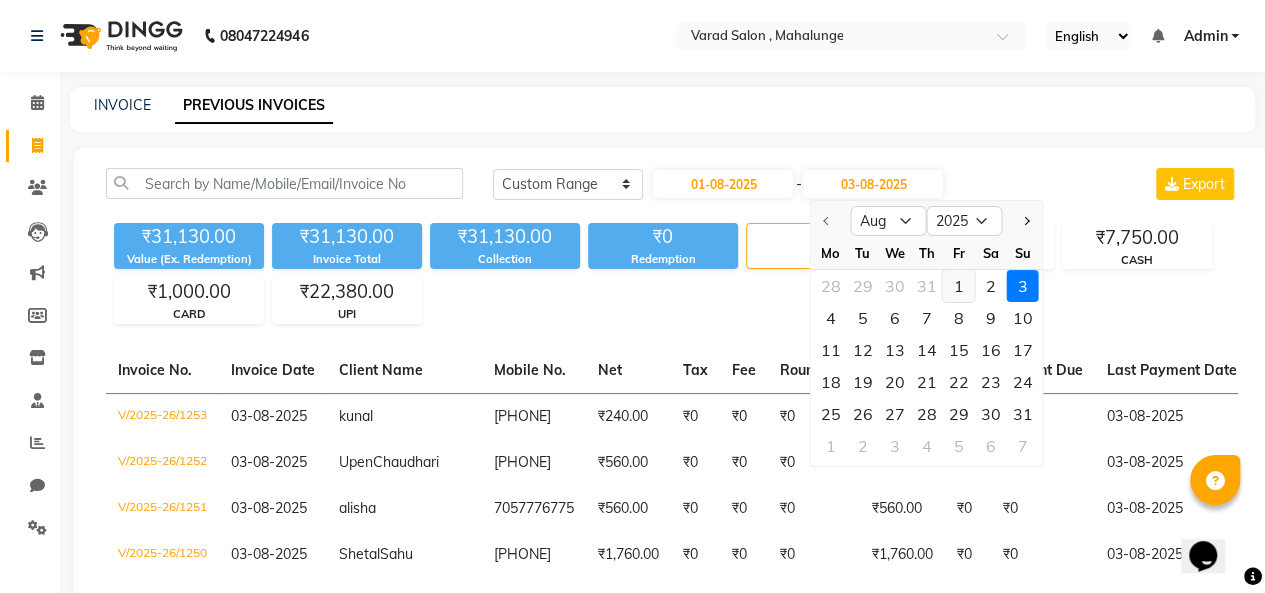 click on "1" 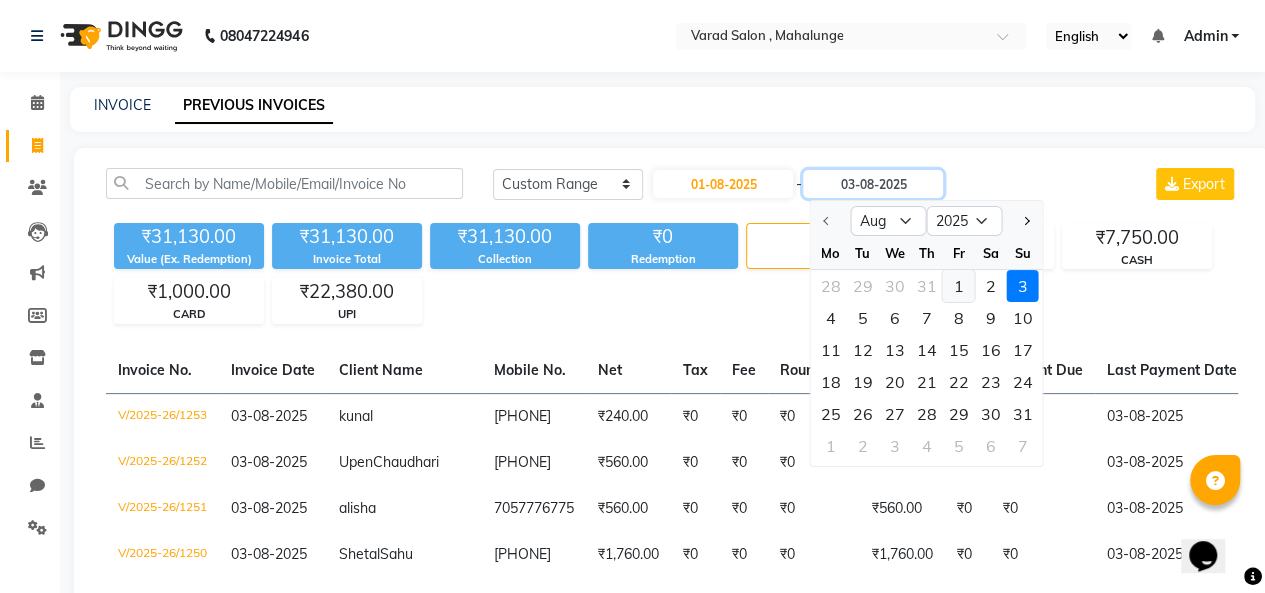 type on "01-08-2025" 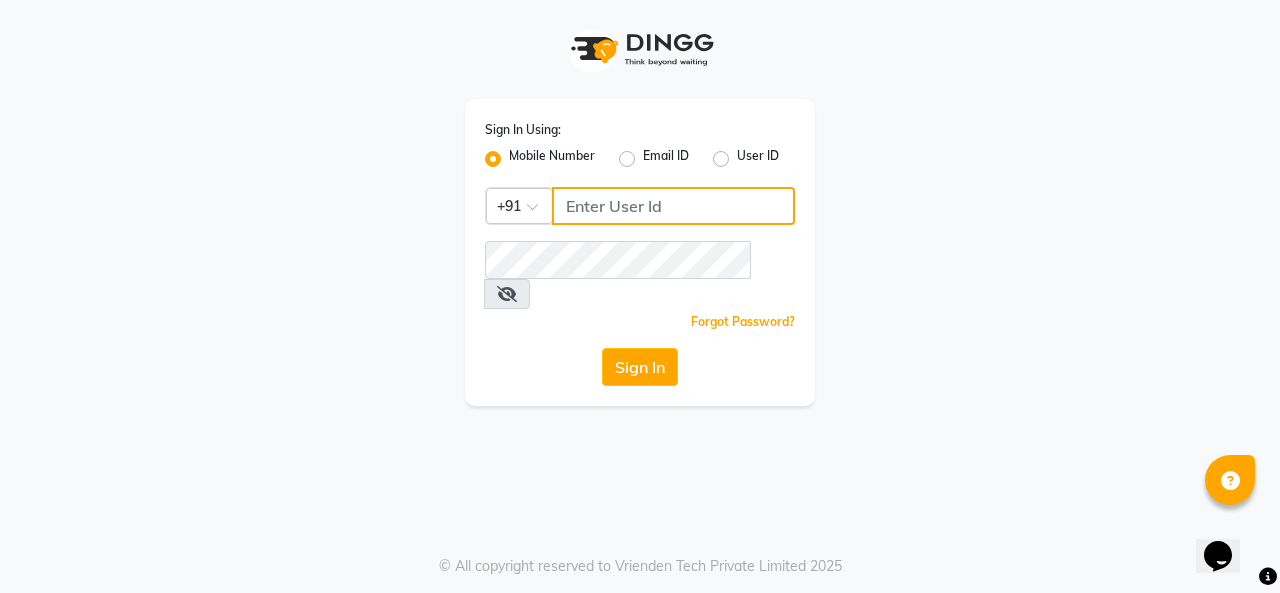 click 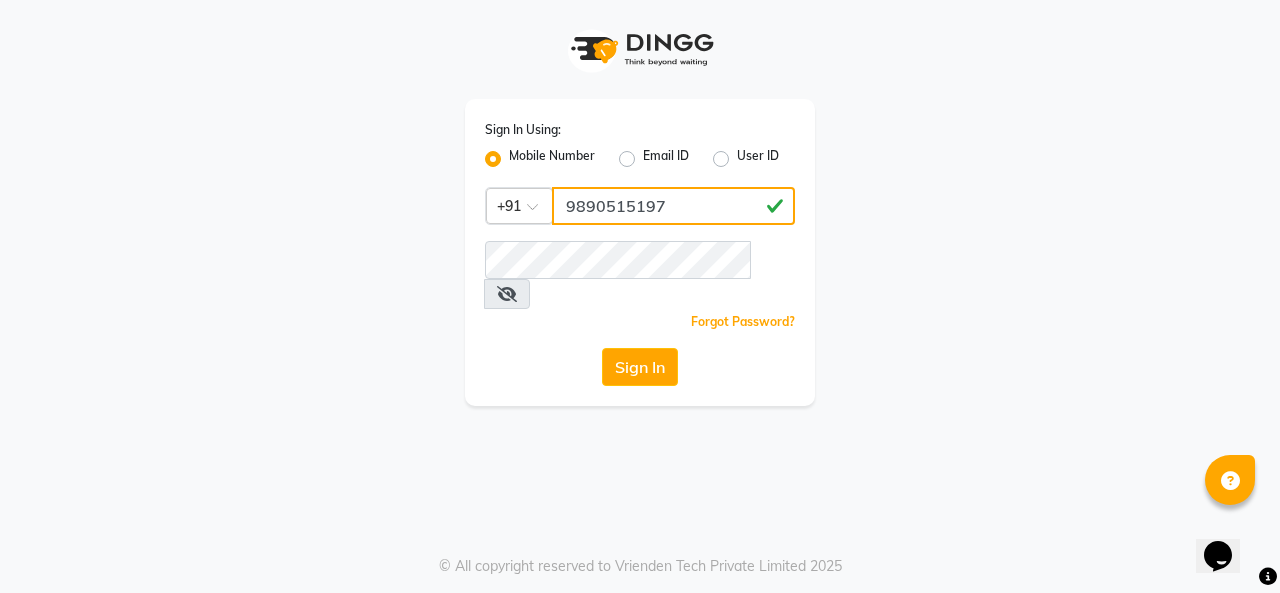 type on "9890515197" 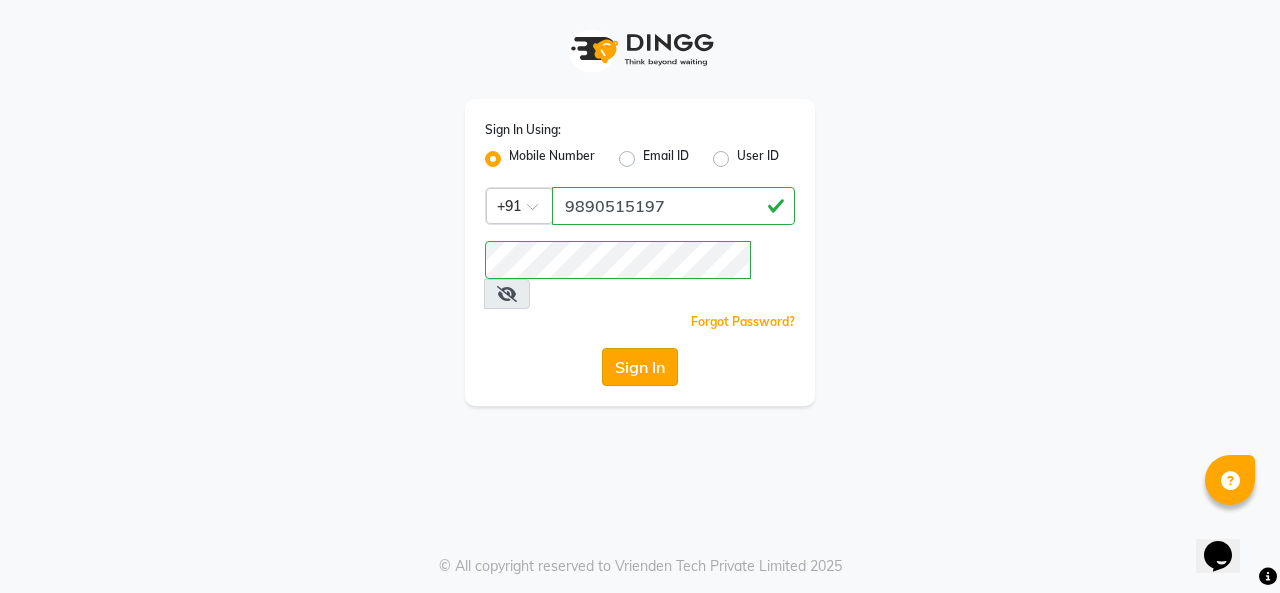click on "Sign In" 